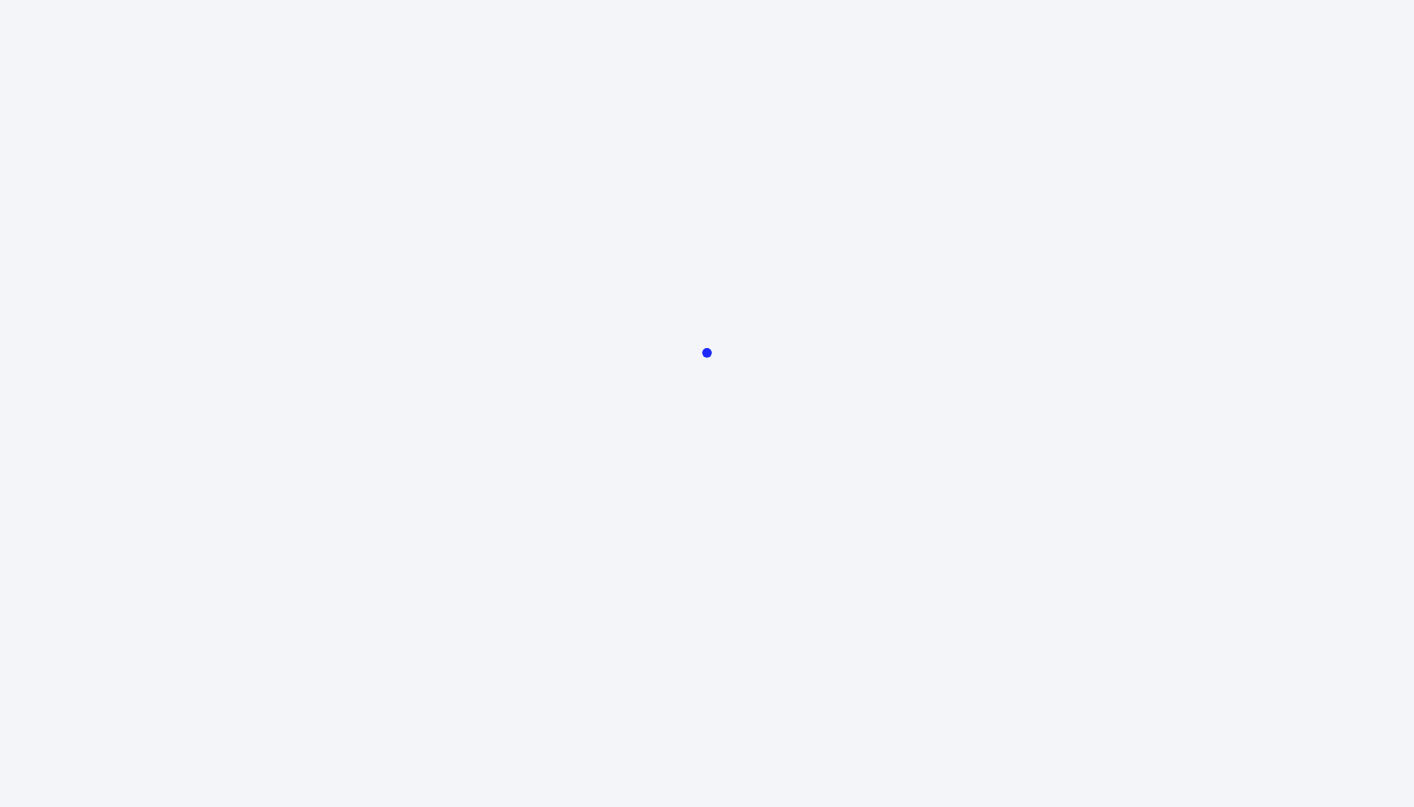 scroll, scrollTop: 0, scrollLeft: 0, axis: both 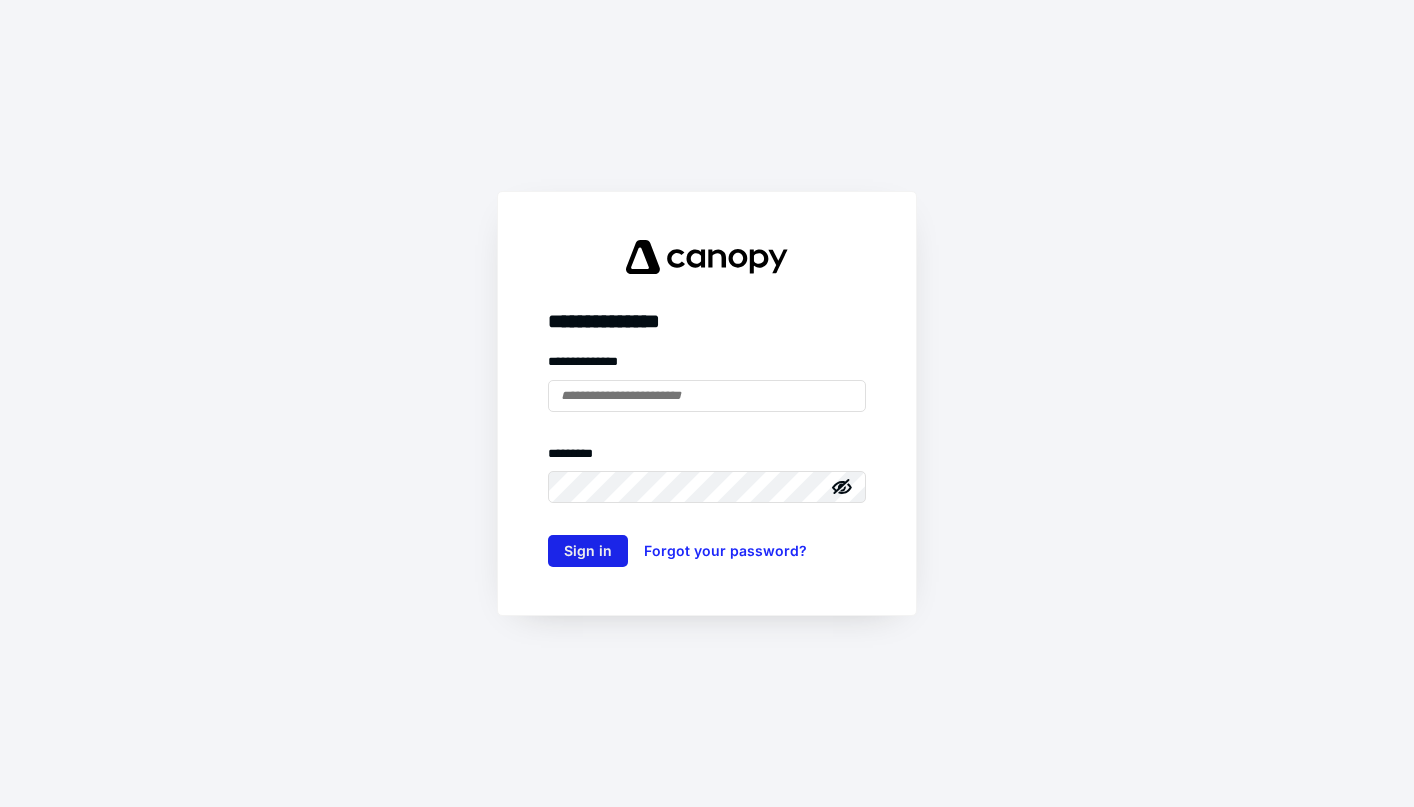 type on "**********" 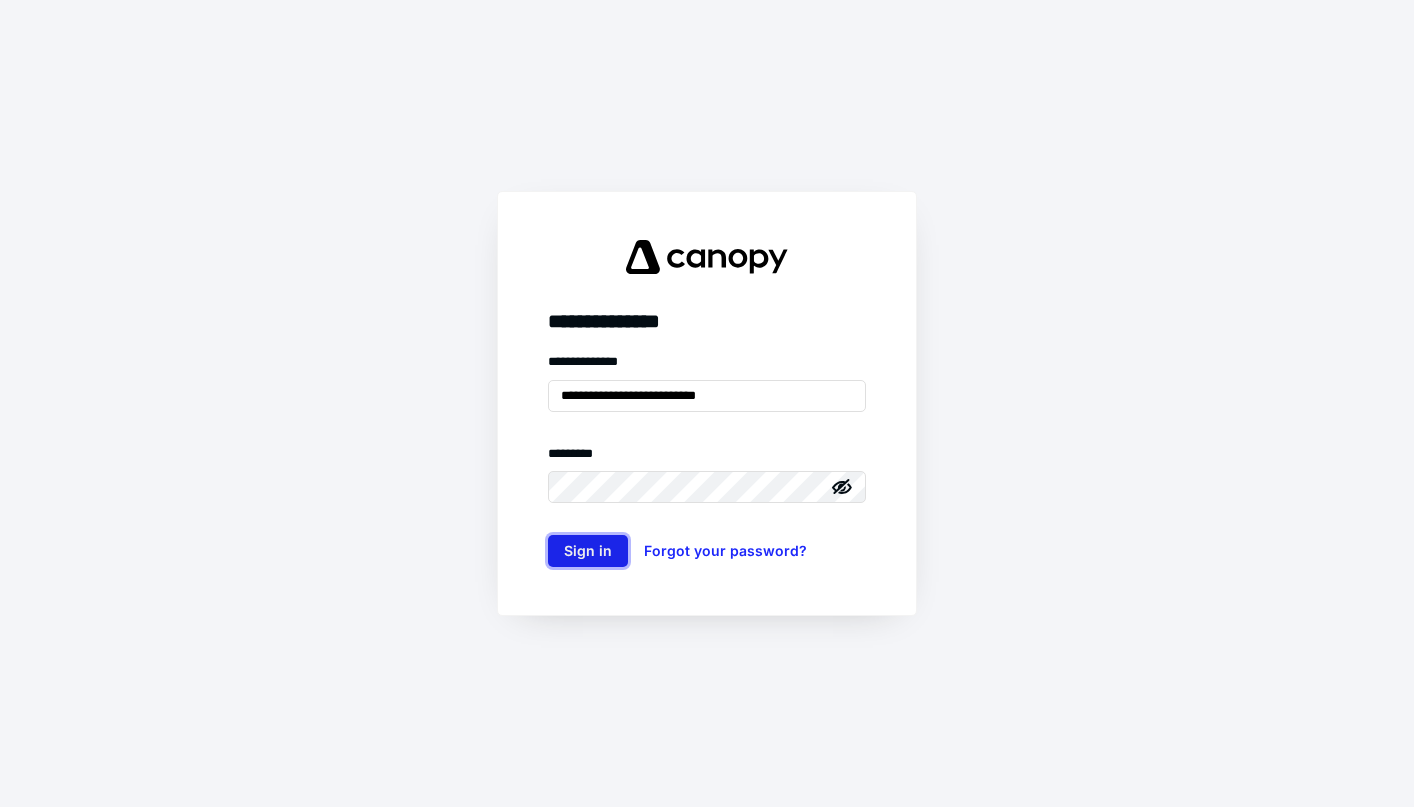 click on "Sign in" at bounding box center [588, 551] 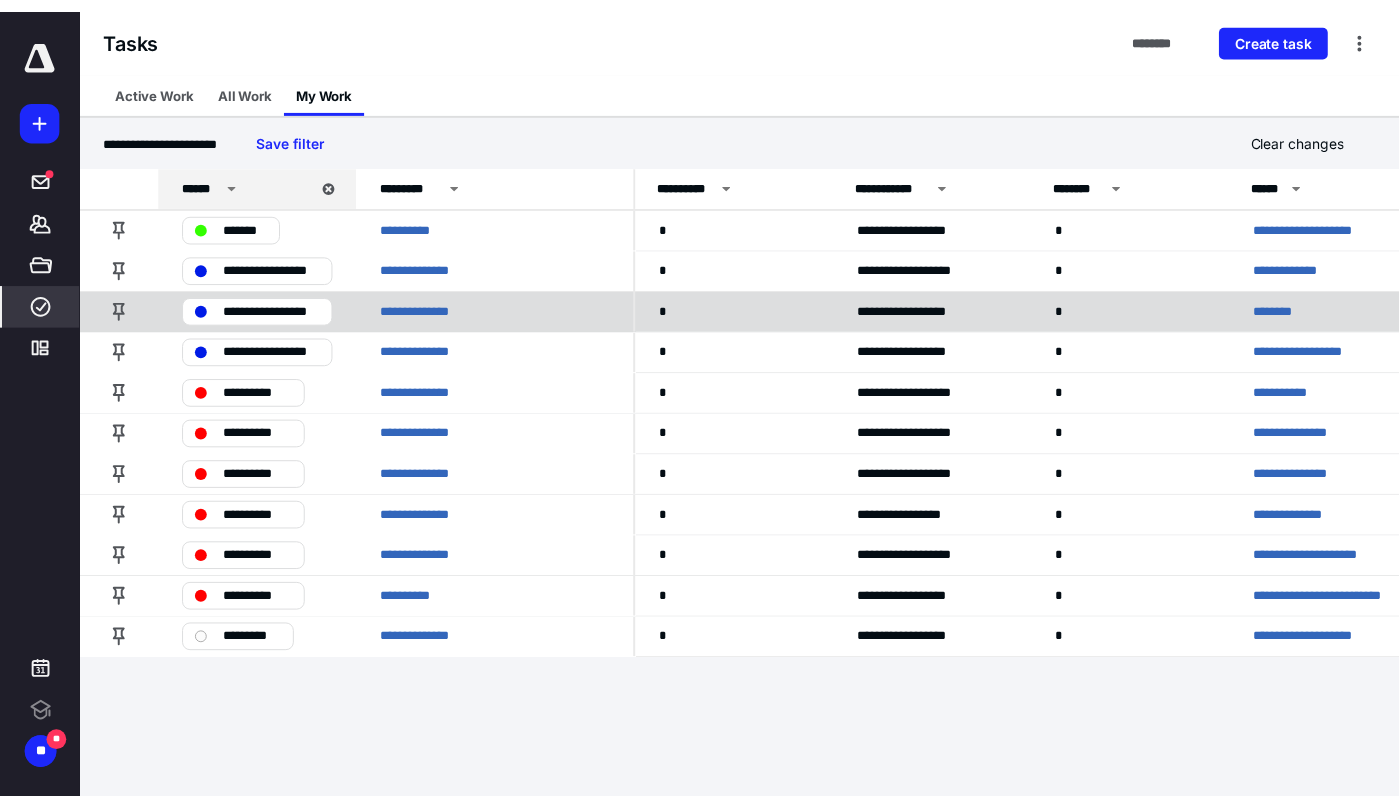 scroll, scrollTop: 0, scrollLeft: 0, axis: both 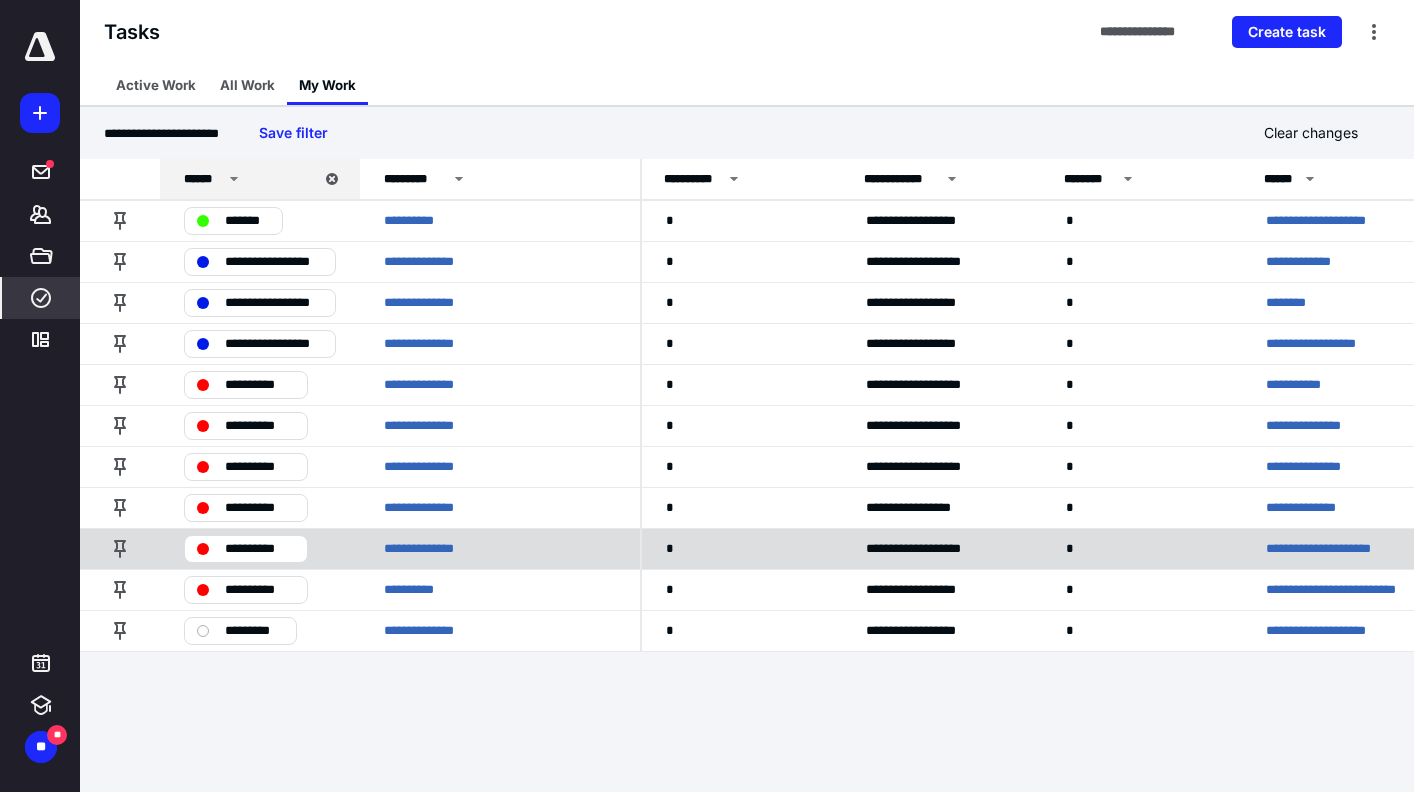 click on "**********" at bounding box center [500, 548] 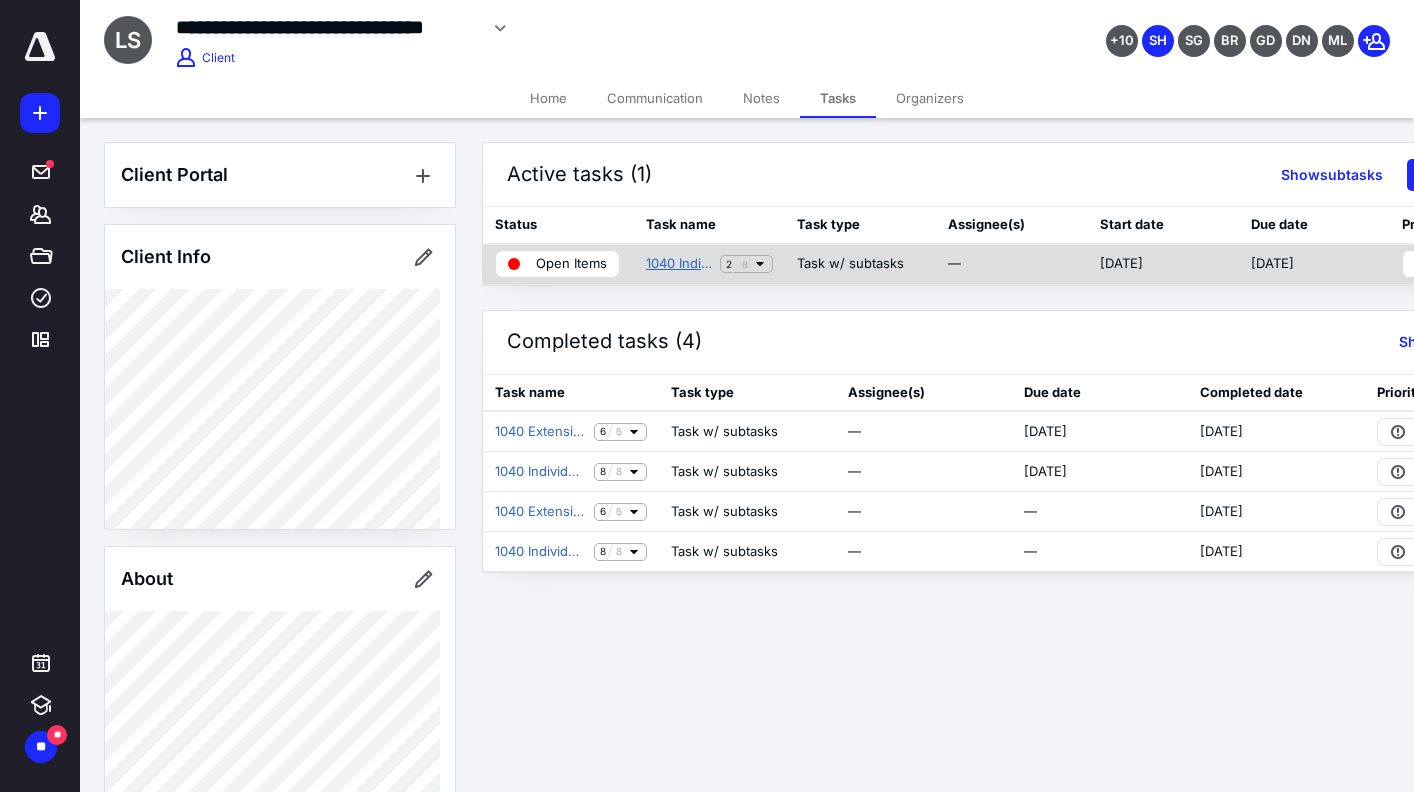 click on "1040 Individual Return" at bounding box center (679, 264) 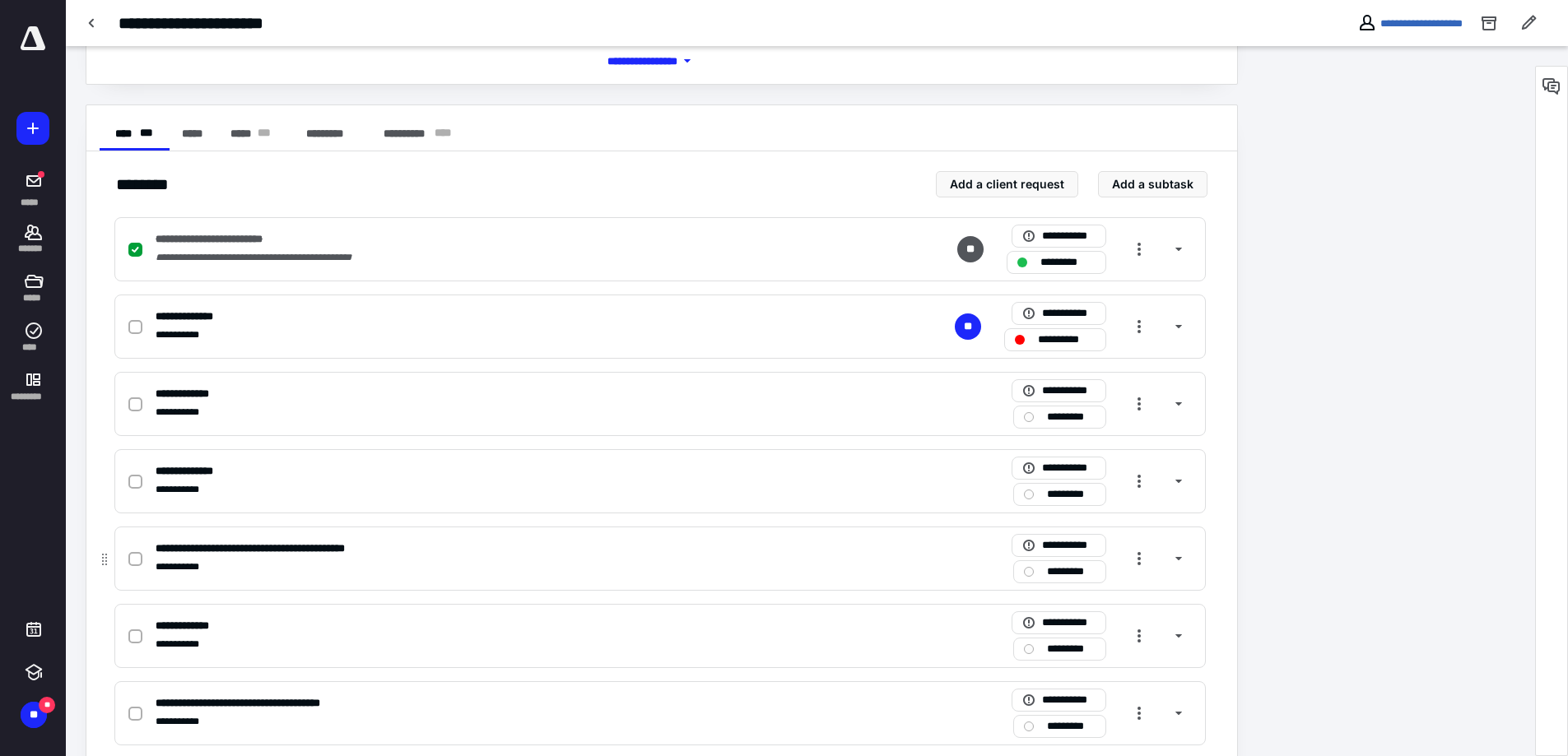scroll, scrollTop: 365, scrollLeft: 0, axis: vertical 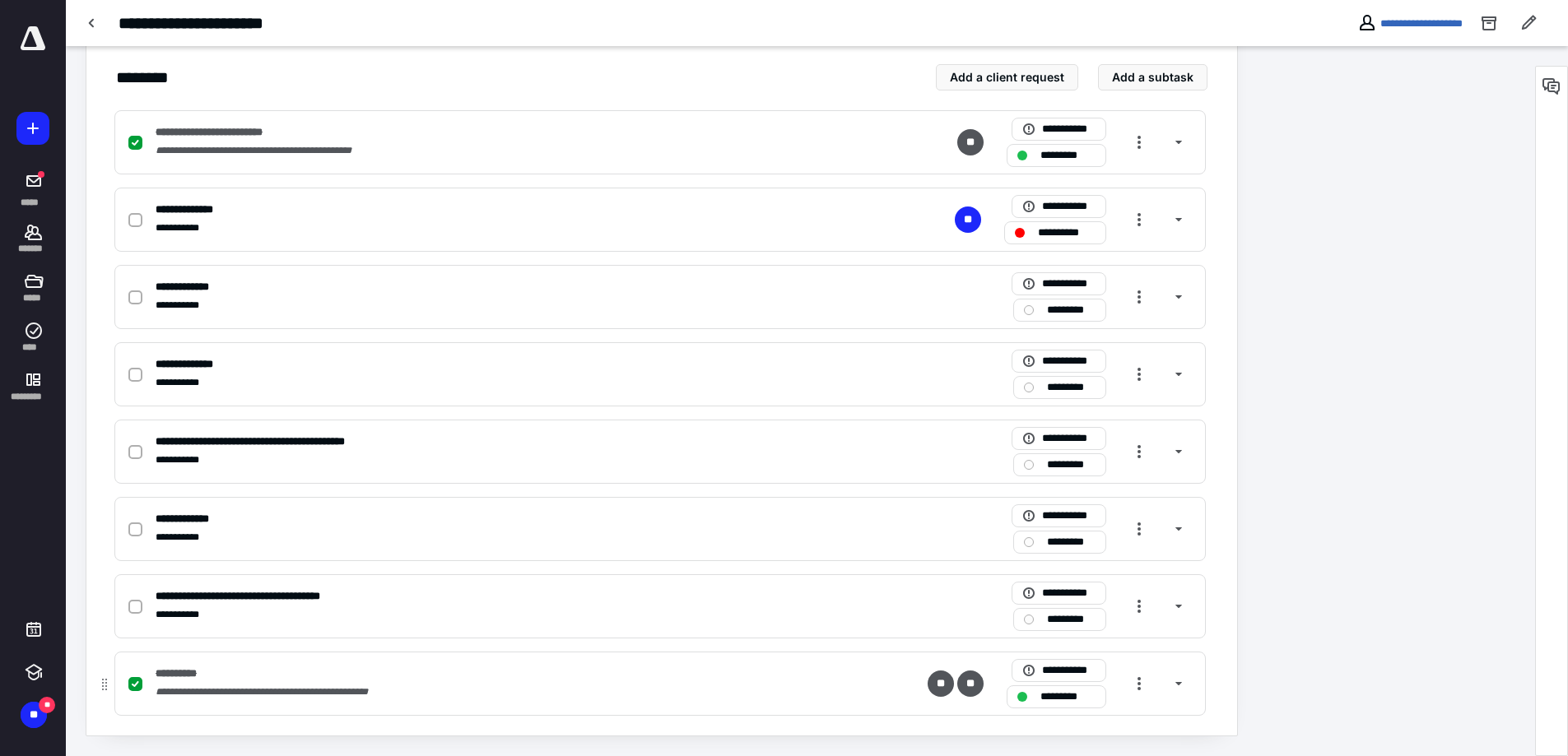 click on "**********" at bounding box center [444, 674] 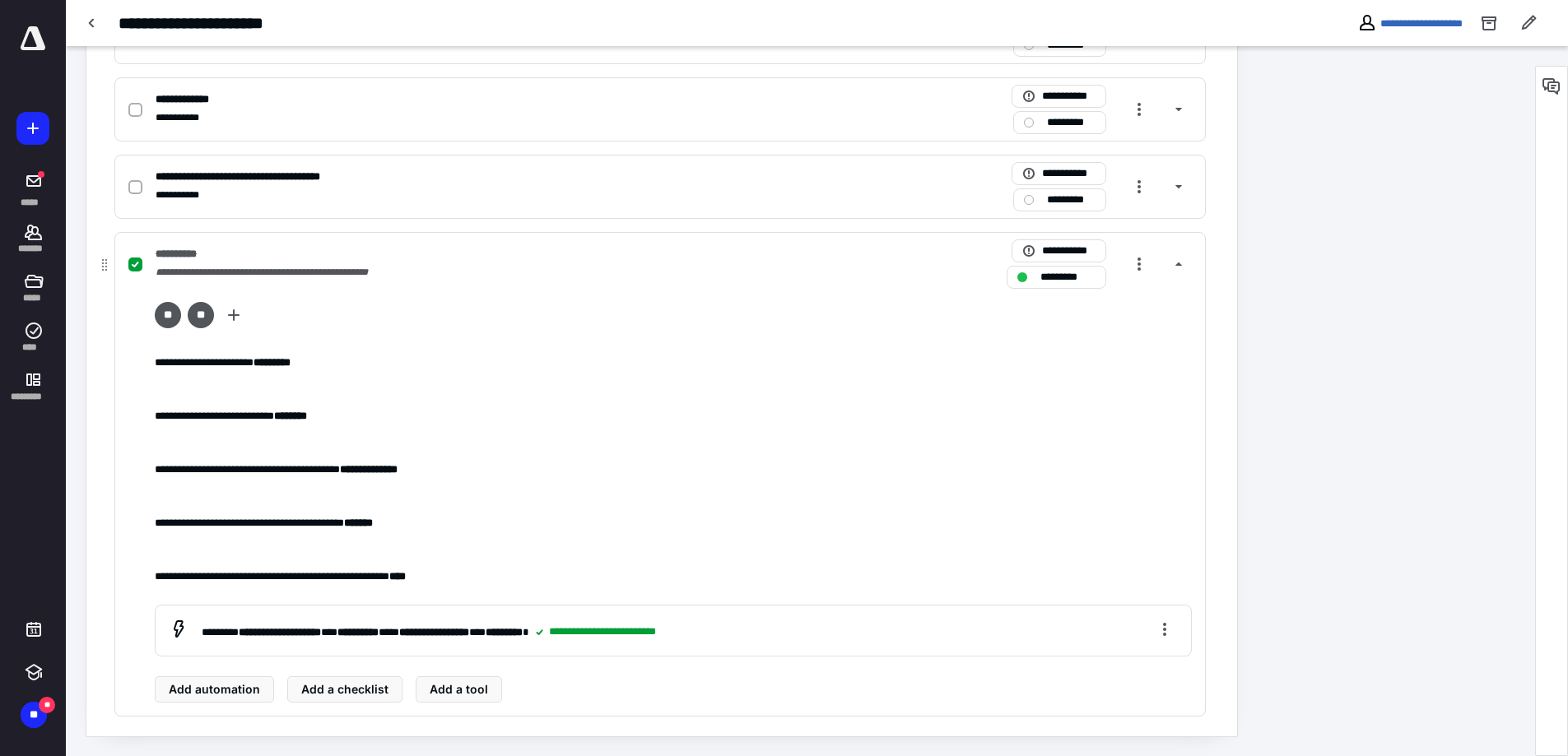 scroll, scrollTop: 786, scrollLeft: 0, axis: vertical 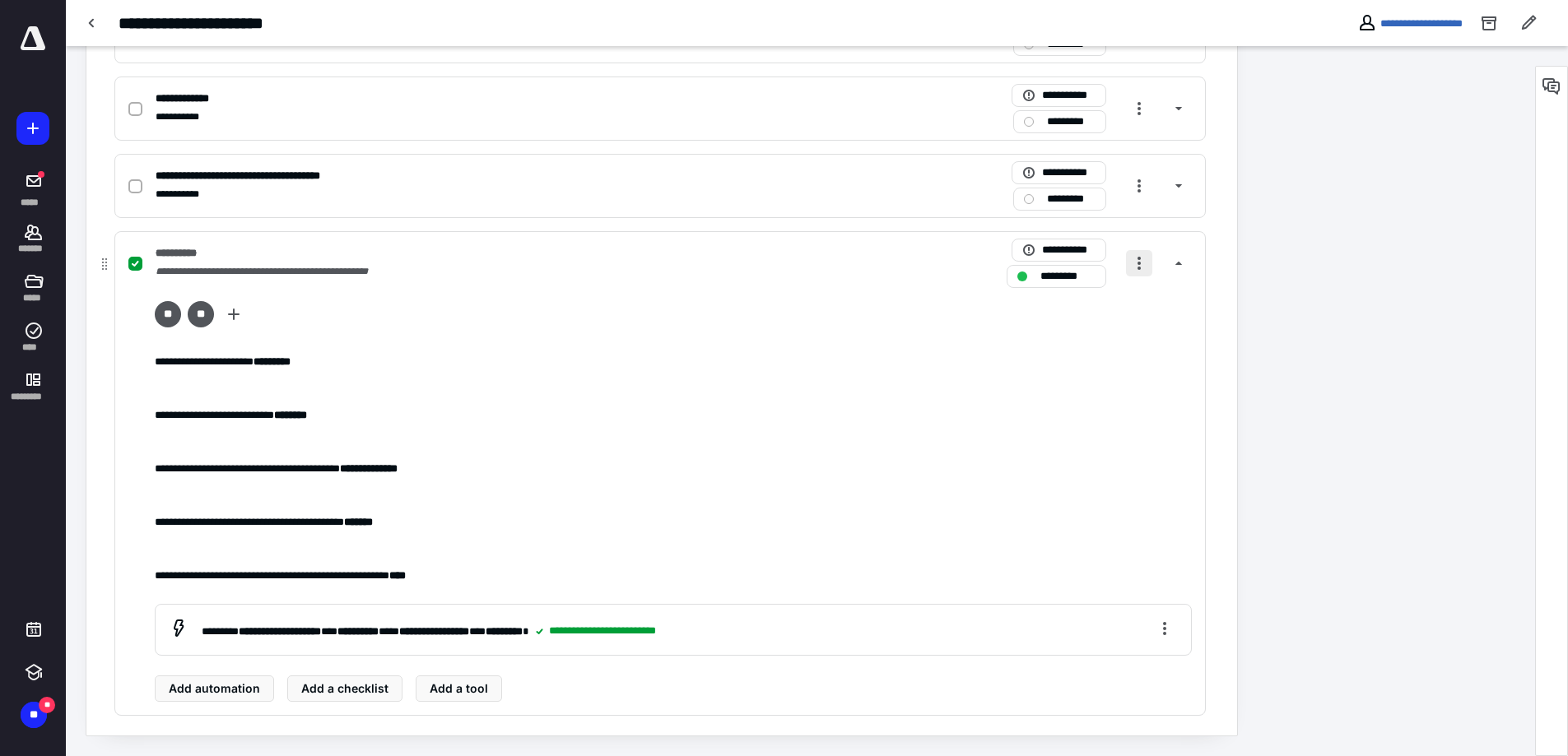 click at bounding box center (1139, 263) 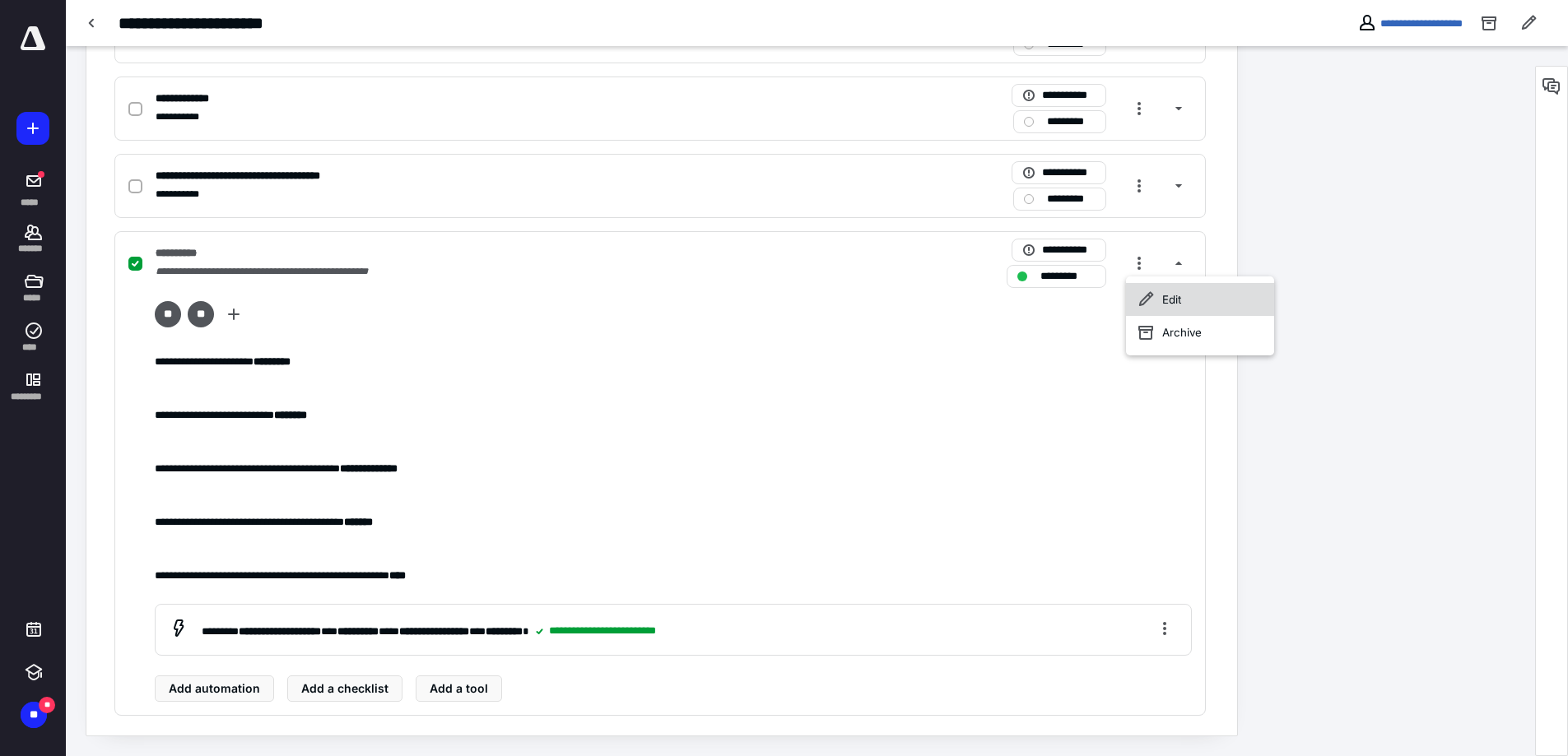 click 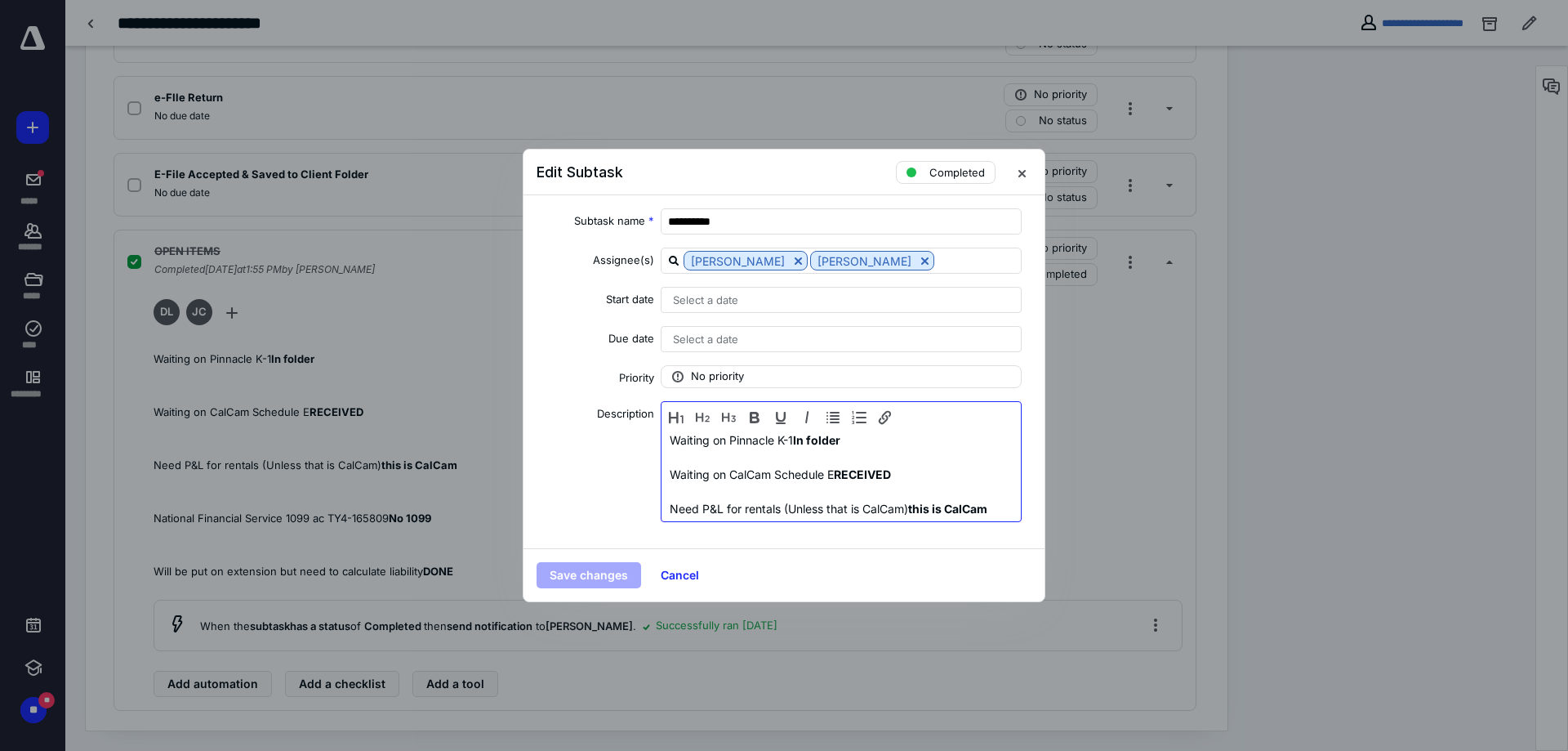 click on "Waiting on Pinnacle K-1  In folder Waiting on CalCam Schedule E   RECEIVED Need P&L for rentals (Unless that is CalCam)   this is CalCam National Financial Service 1099 ac TY4-165809  No 1099 Will be put on extension but need to calculate liability  DONE" at bounding box center [841, 508] 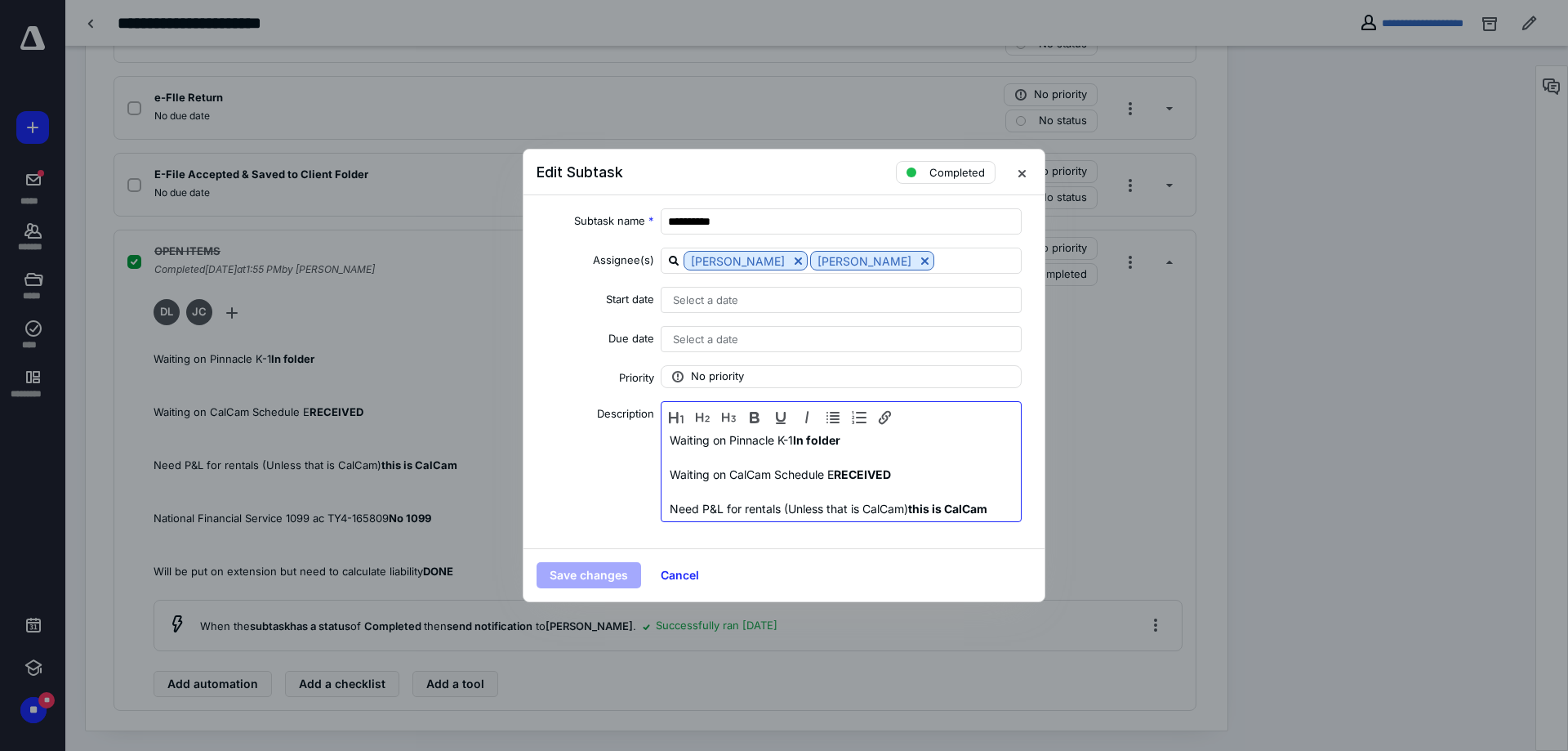 type 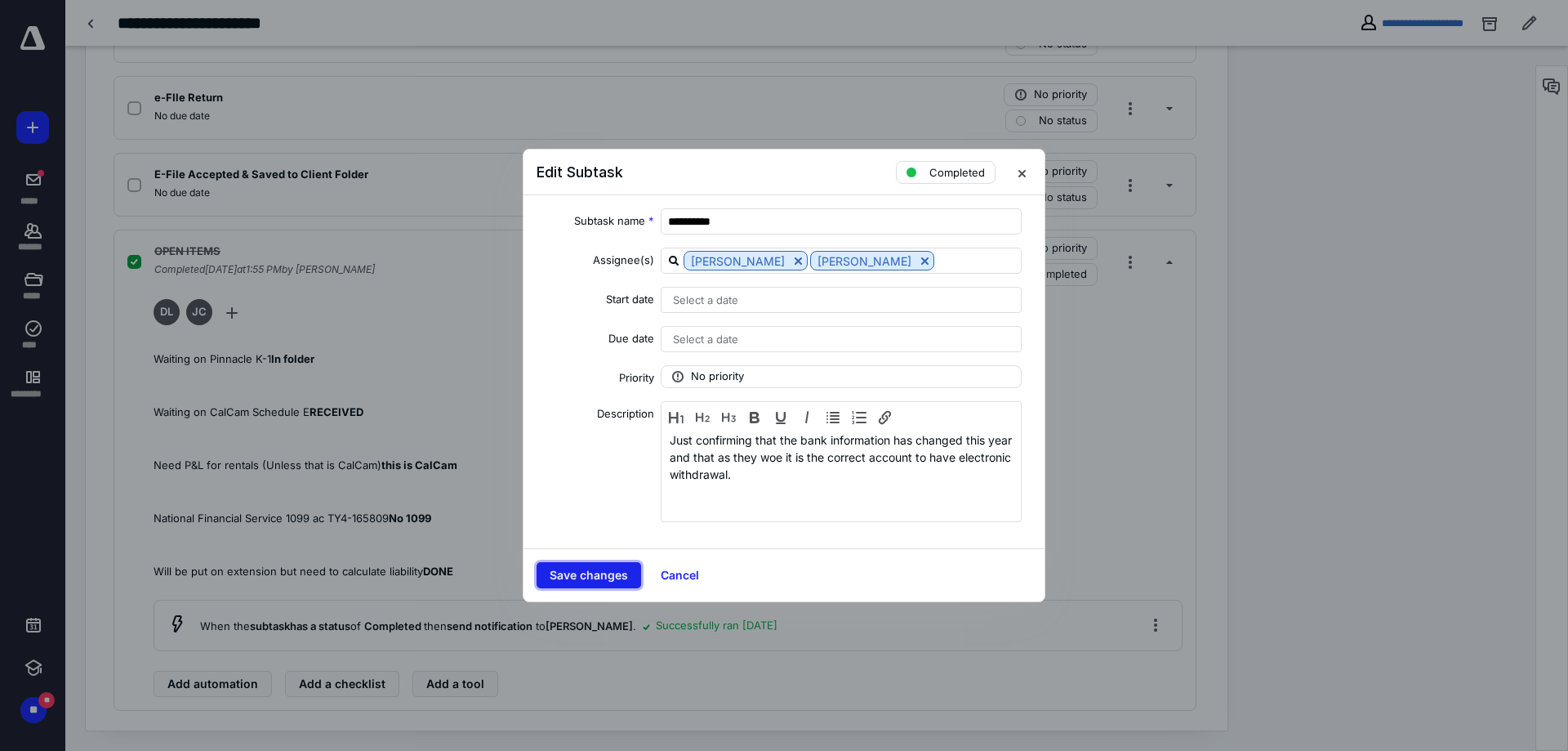 click on "Save changes" at bounding box center [589, 575] 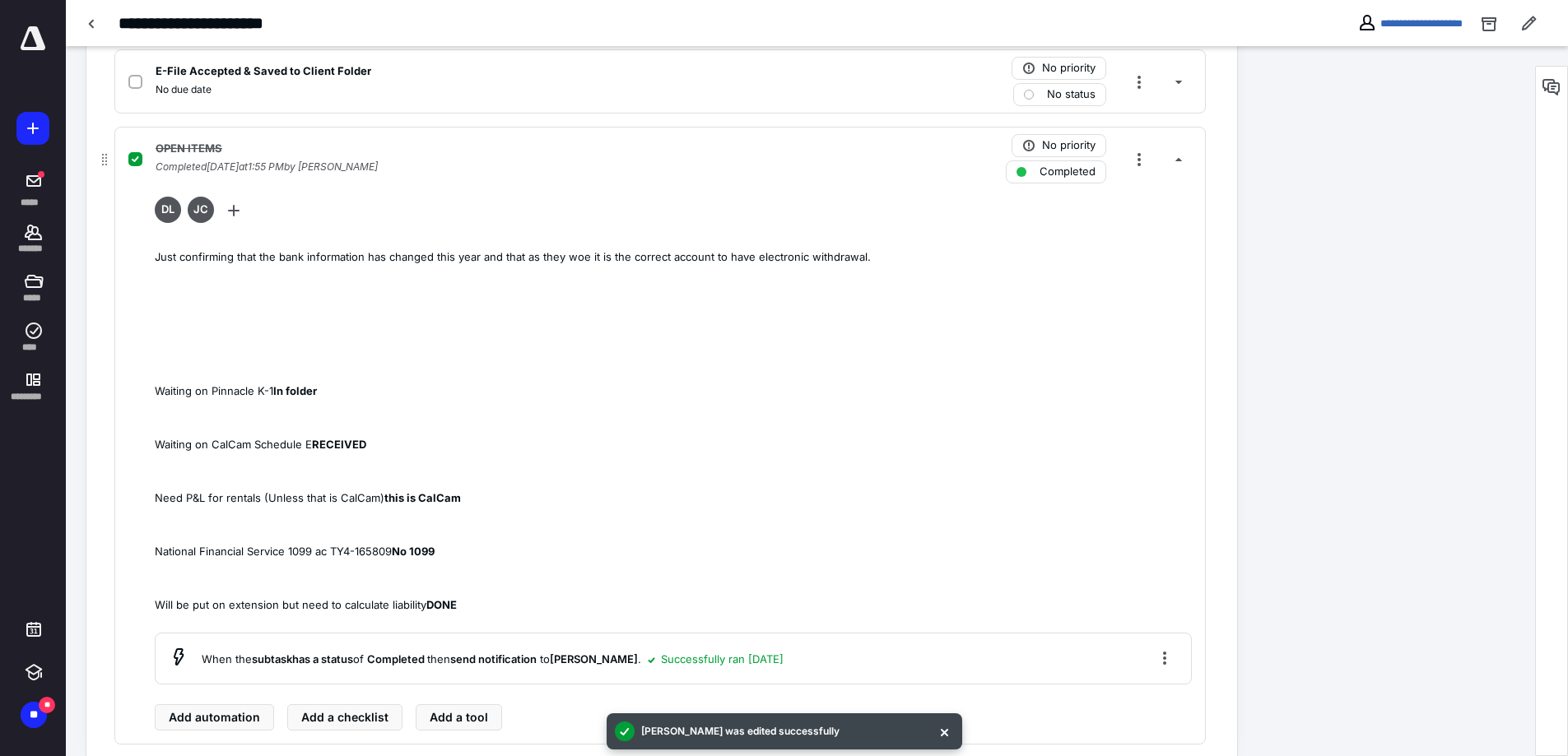 scroll, scrollTop: 919, scrollLeft: 0, axis: vertical 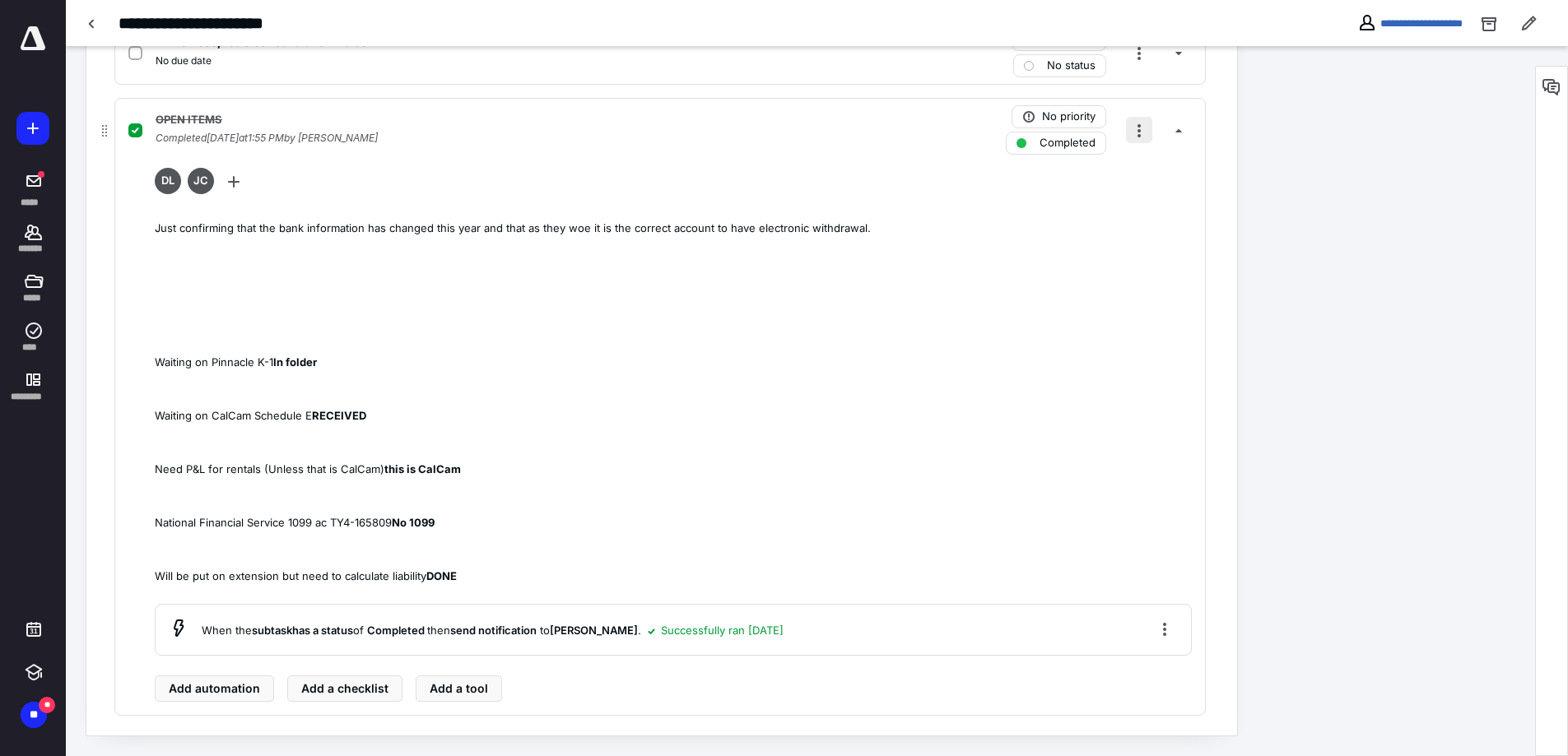 click at bounding box center [1139, 130] 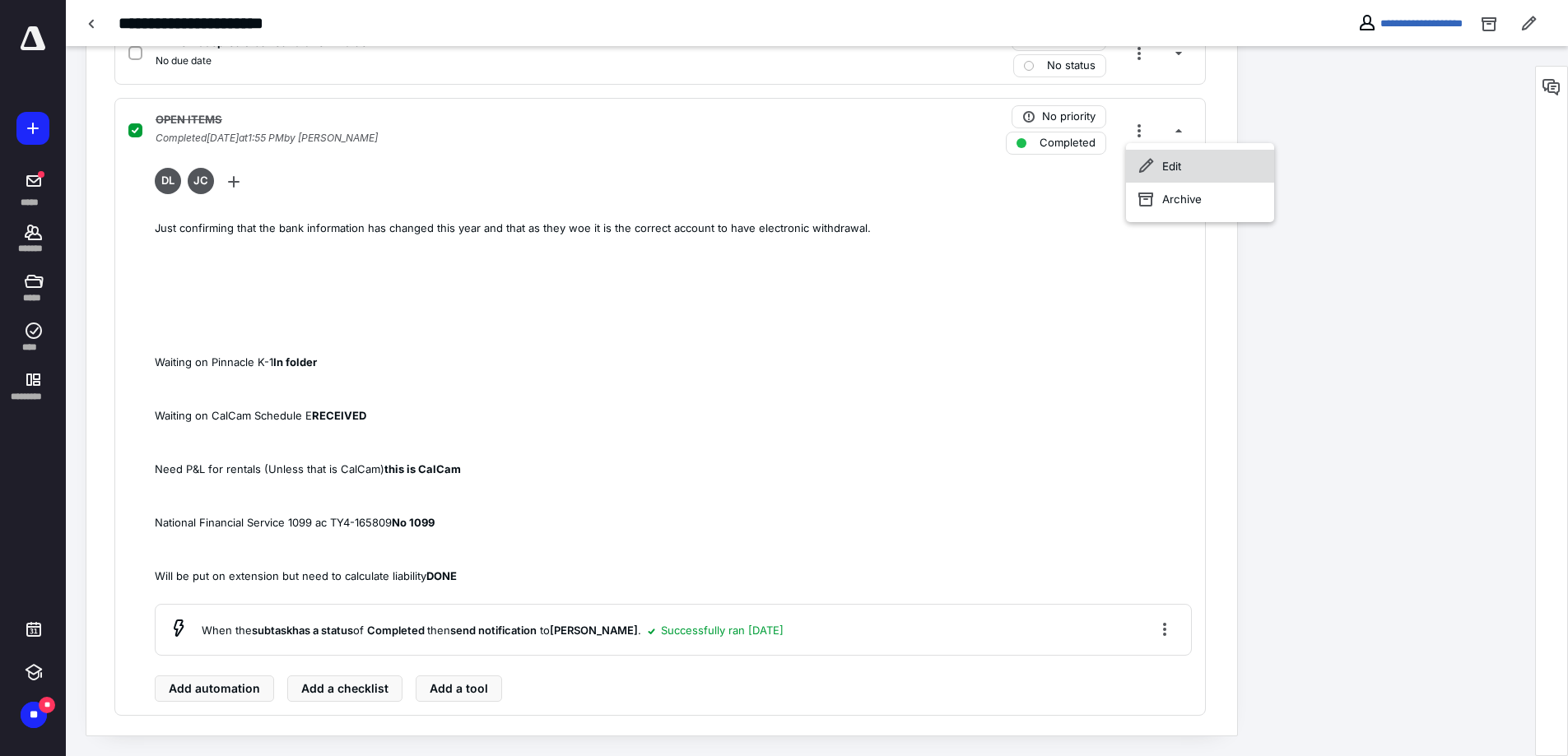 click on "Edit" at bounding box center [1200, 166] 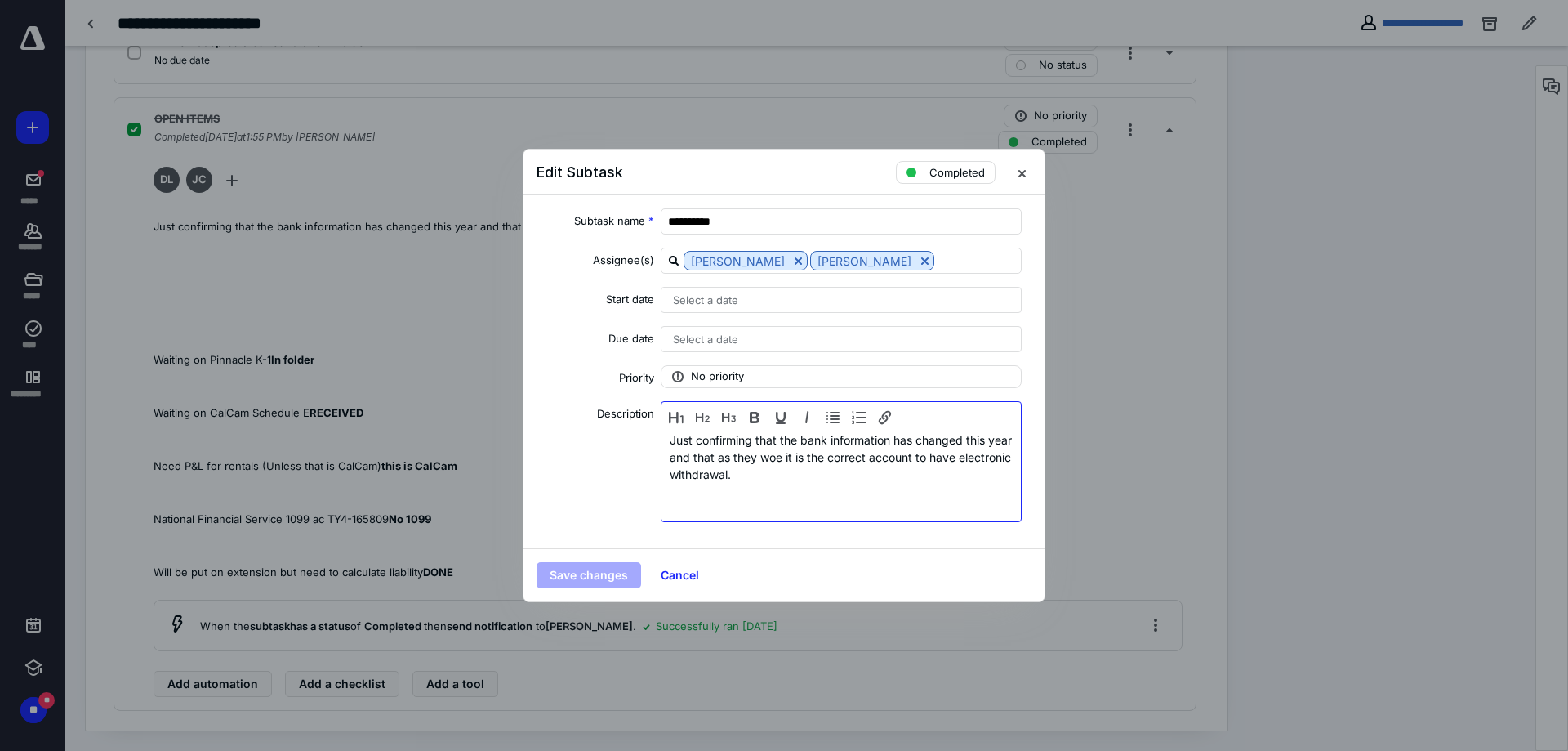 click on "Just confirming that the bank information has changed this year and that as they woe it is the correct account to have electronic withdrawal." at bounding box center (841, 457) 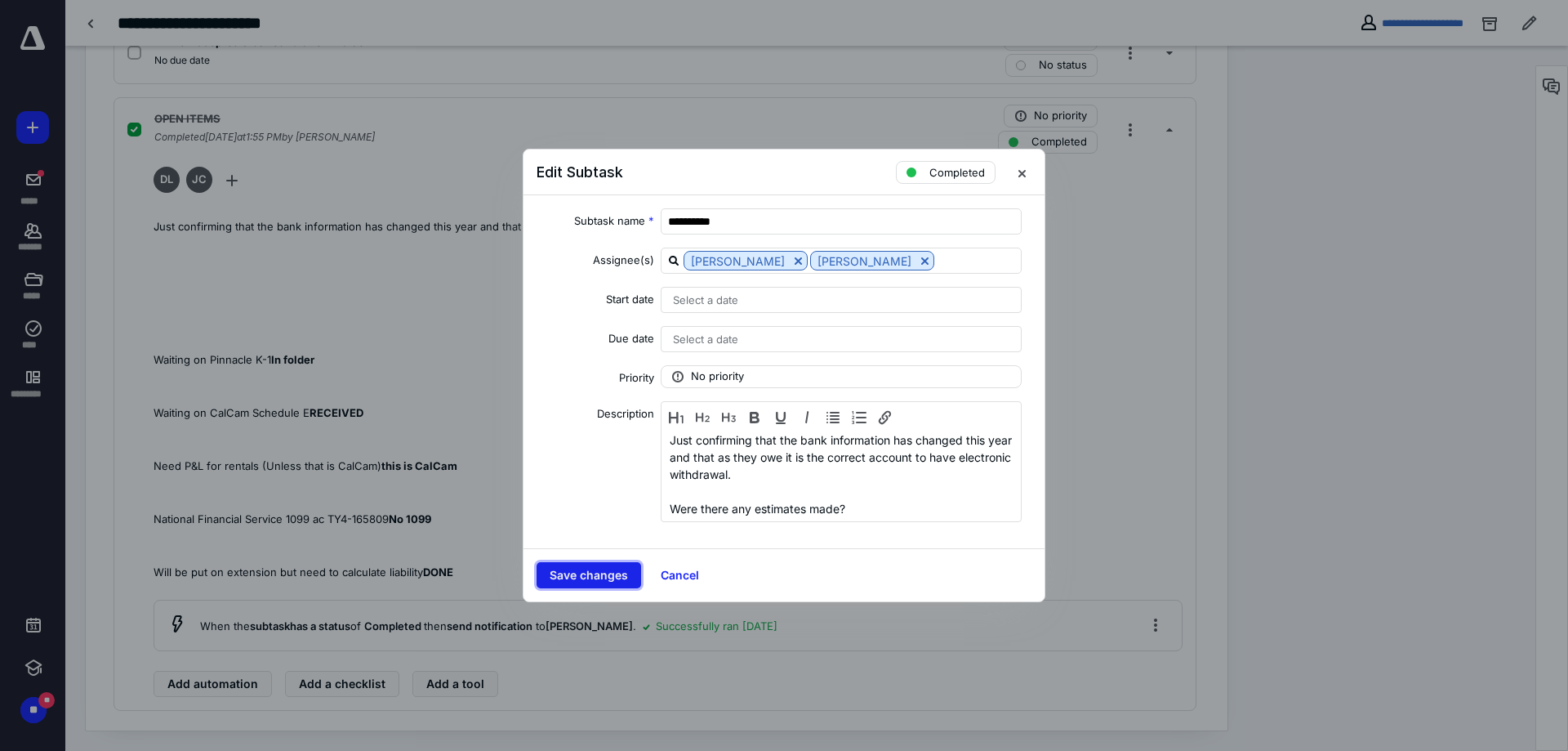 click on "Save changes" at bounding box center (589, 575) 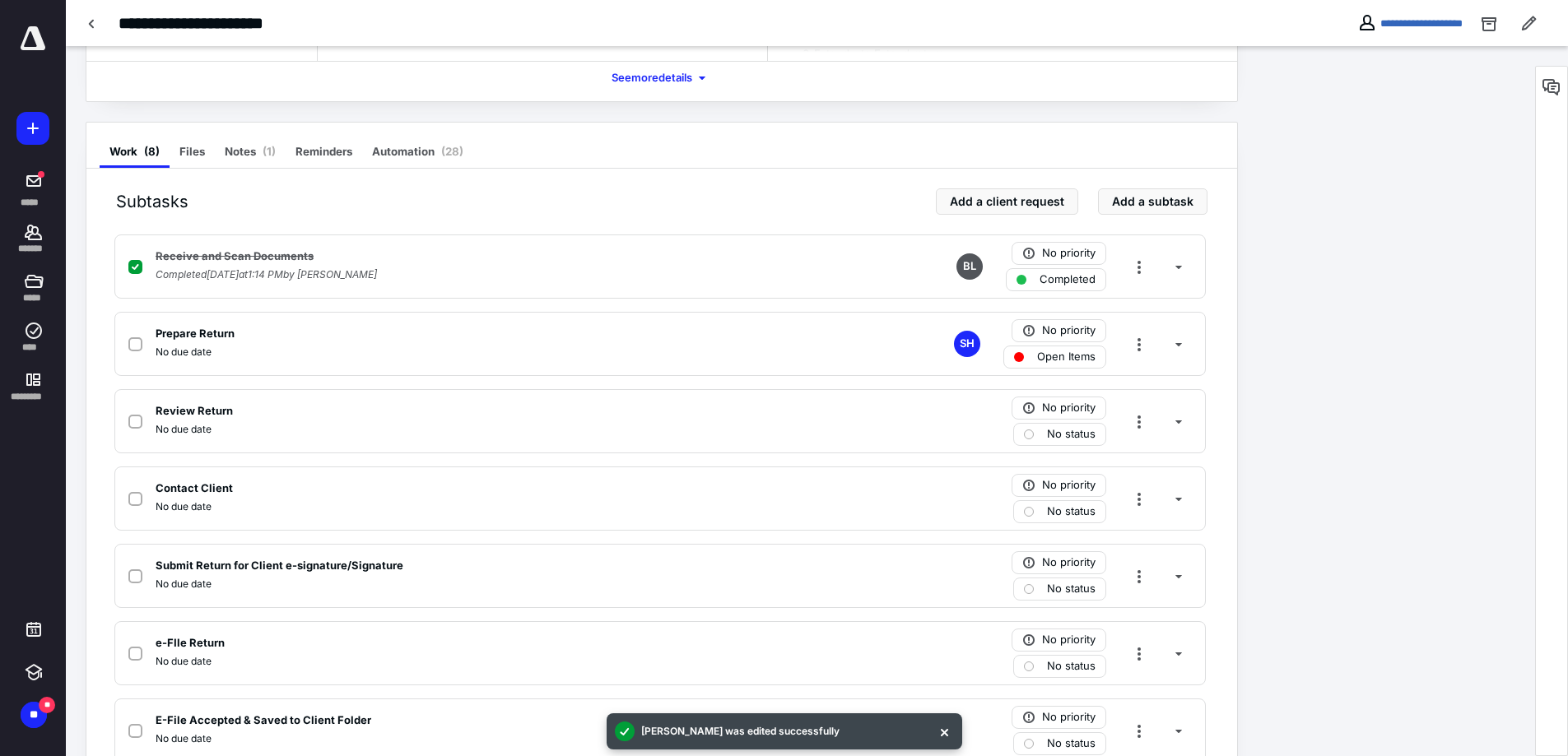 scroll, scrollTop: 261, scrollLeft: 0, axis: vertical 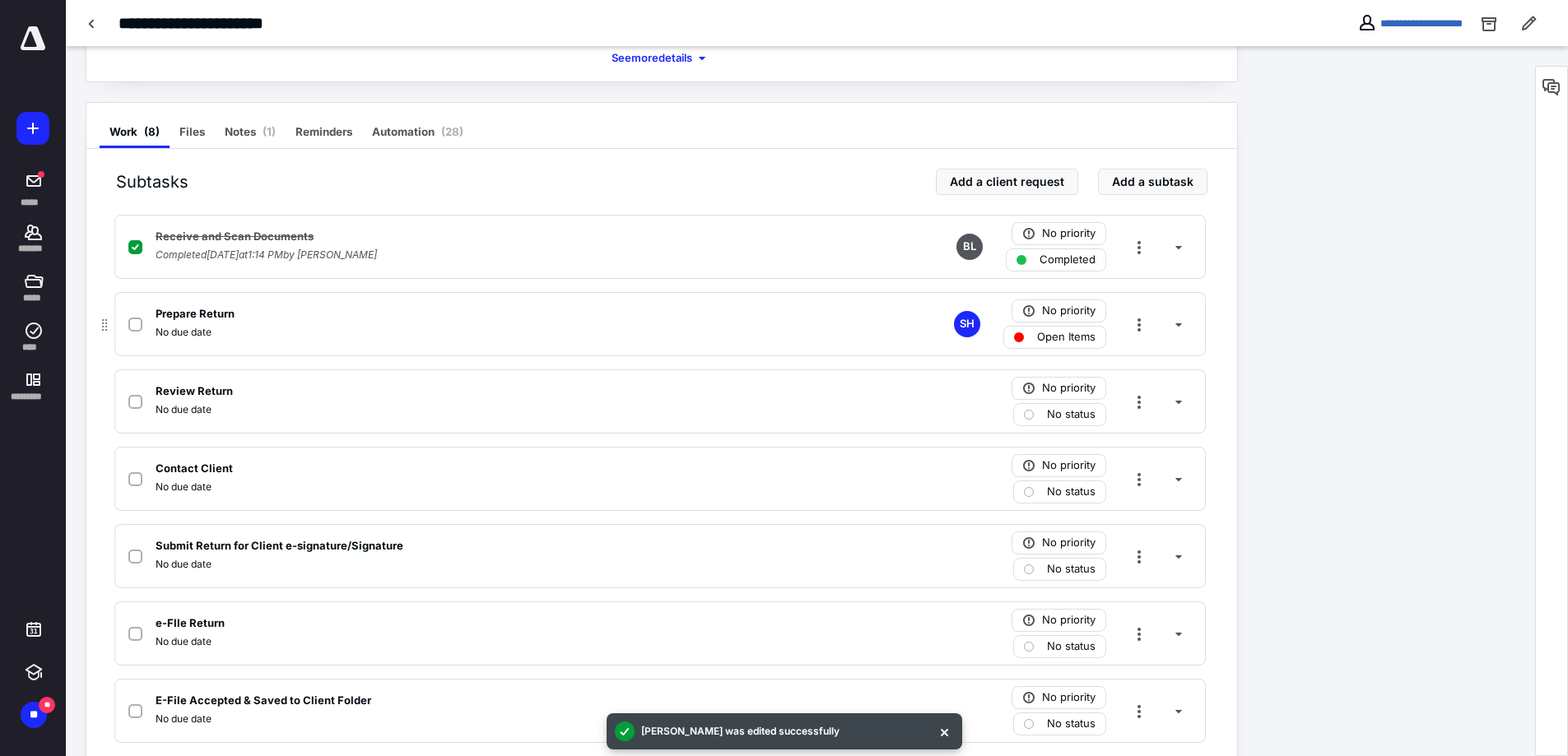 click on "Prepare Return" at bounding box center [444, 314] 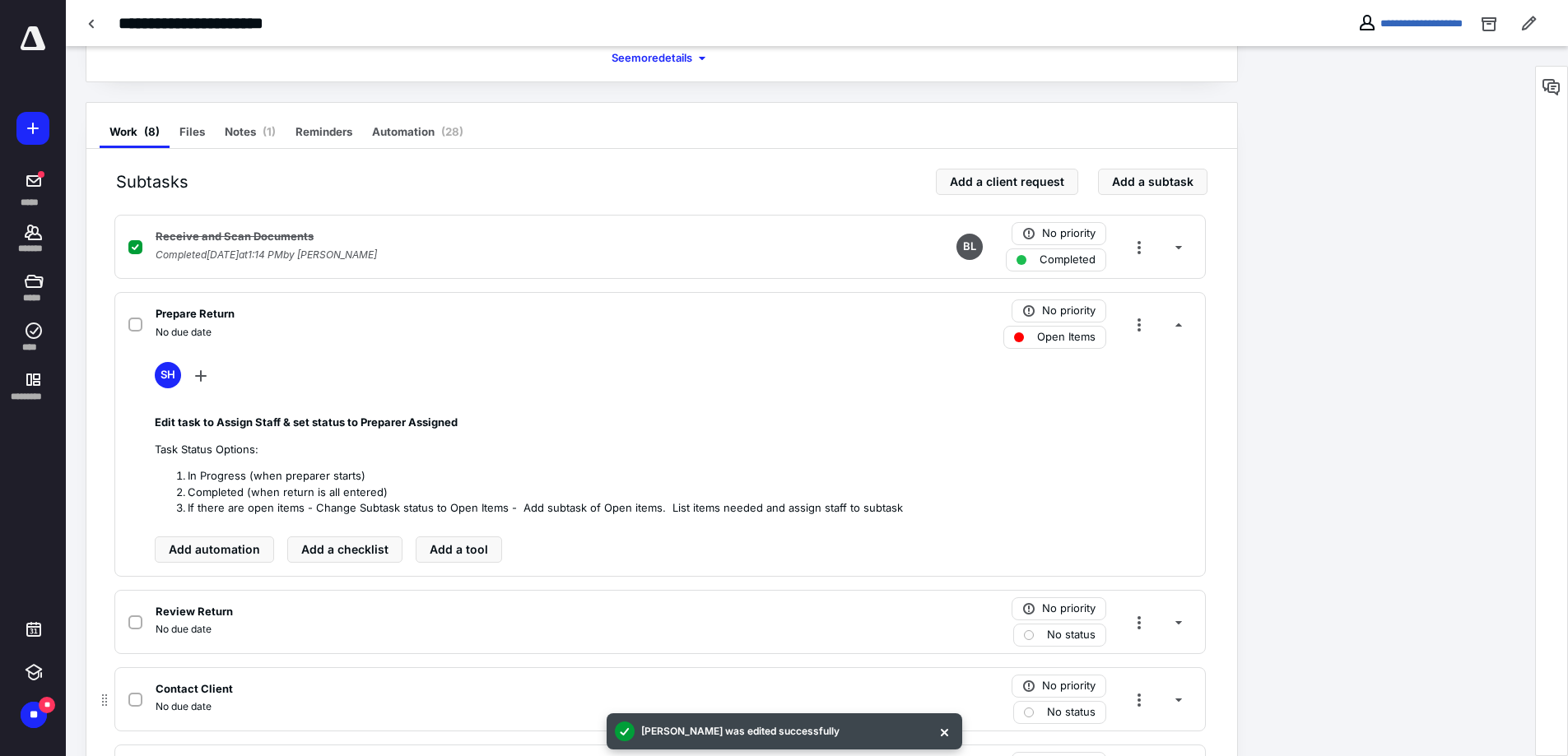 click at bounding box center [944, 731] 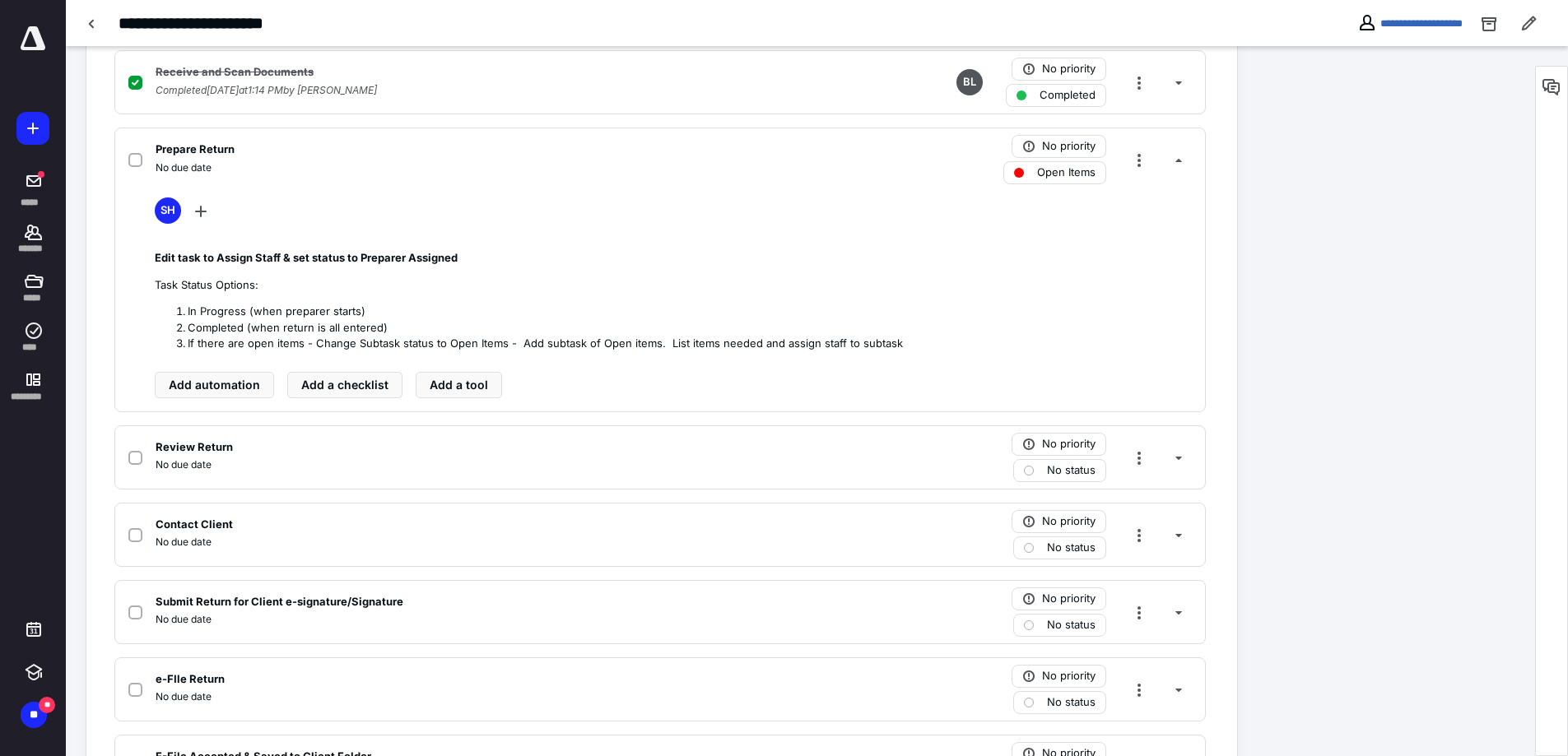 scroll, scrollTop: 586, scrollLeft: 0, axis: vertical 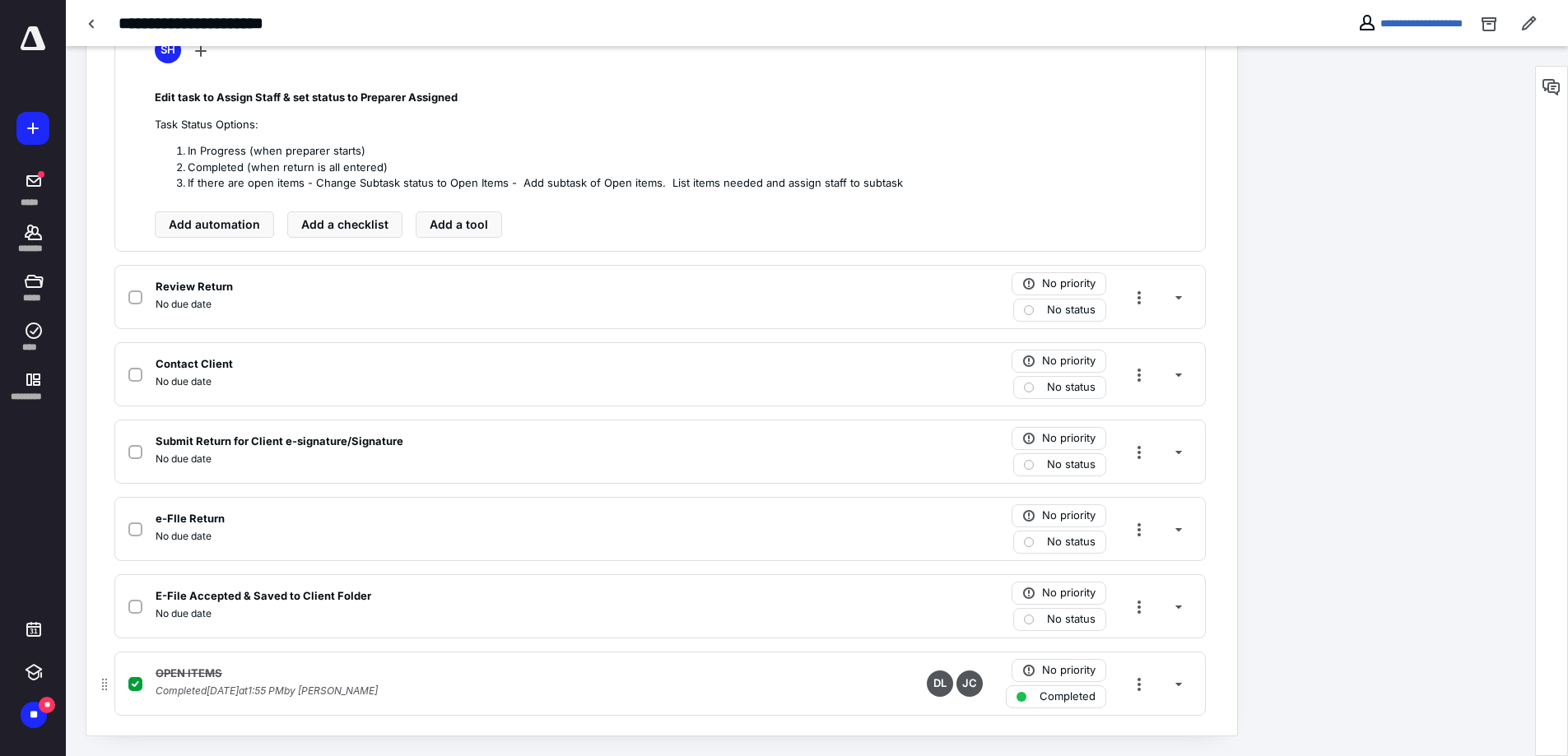 click on "Completed  [DATE]  1:55 PM  by [PERSON_NAME]" at bounding box center [444, 691] 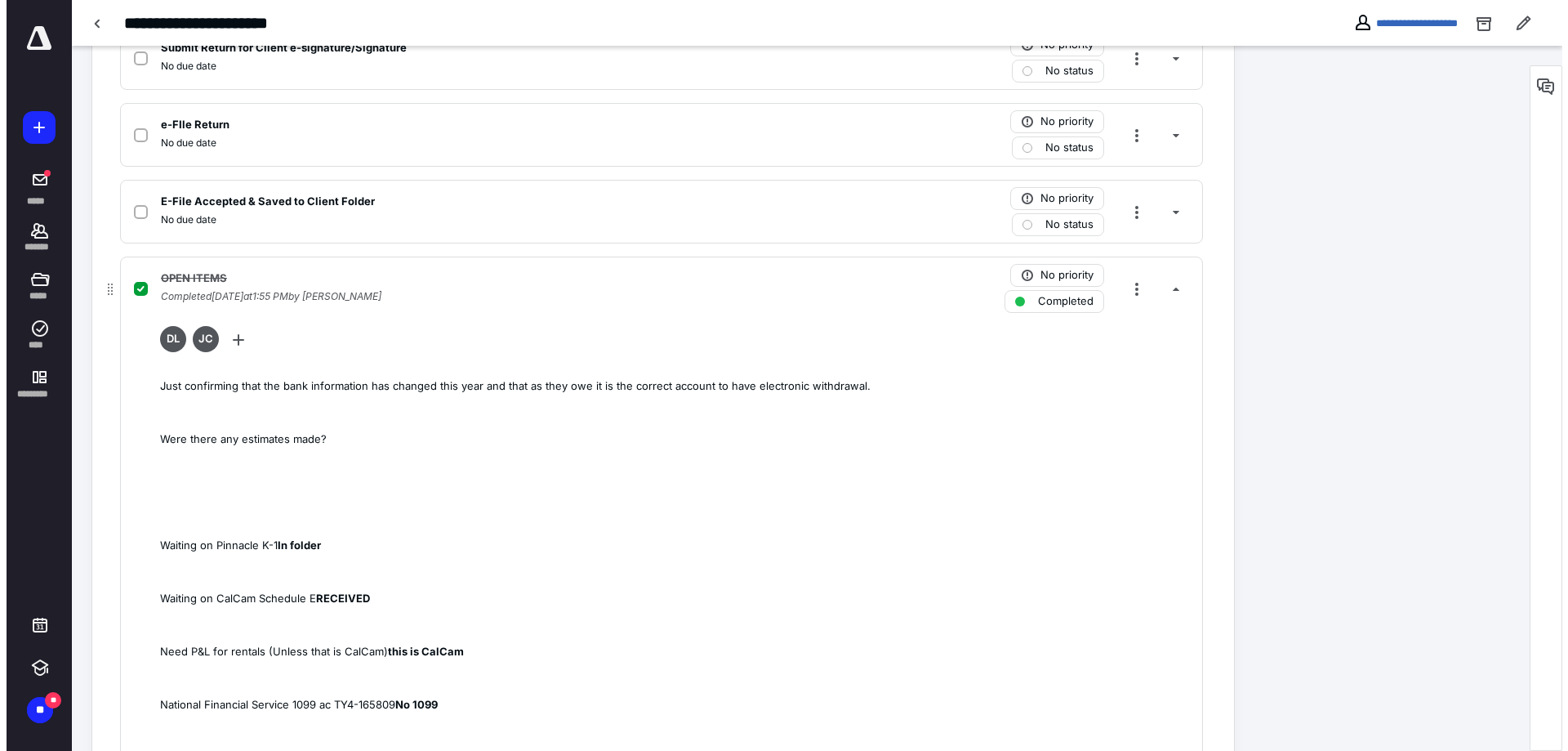 scroll, scrollTop: 909, scrollLeft: 0, axis: vertical 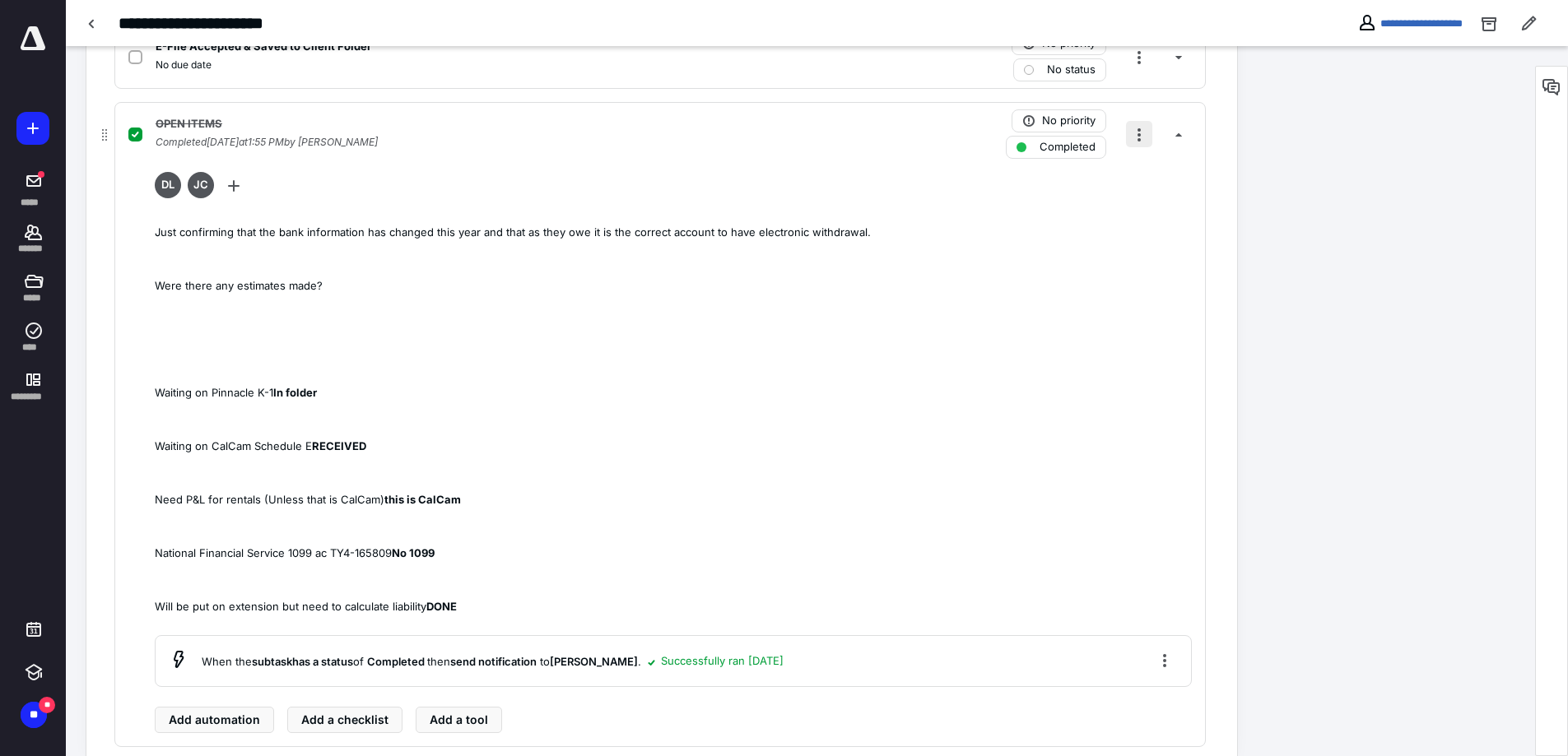 click at bounding box center [1139, 134] 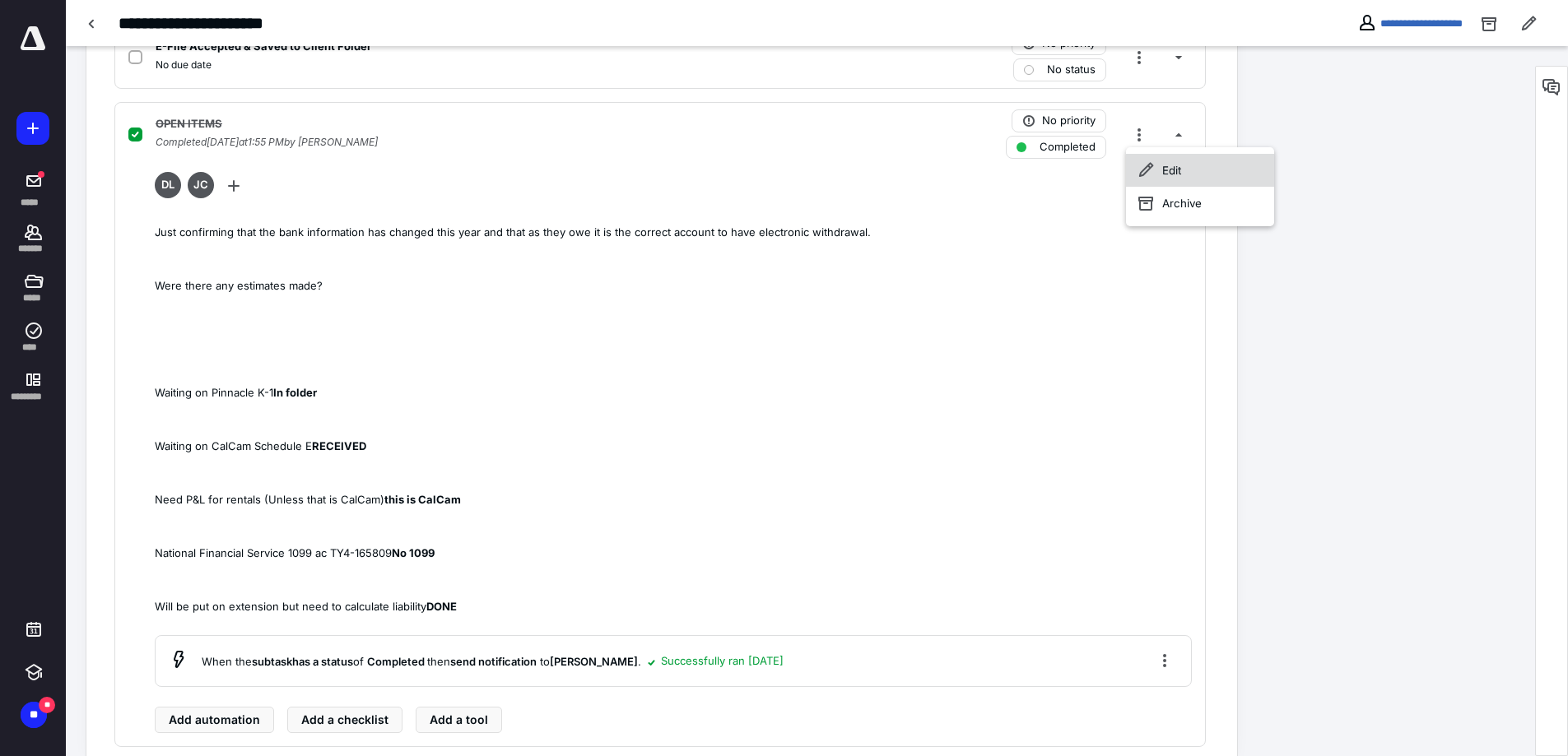 click 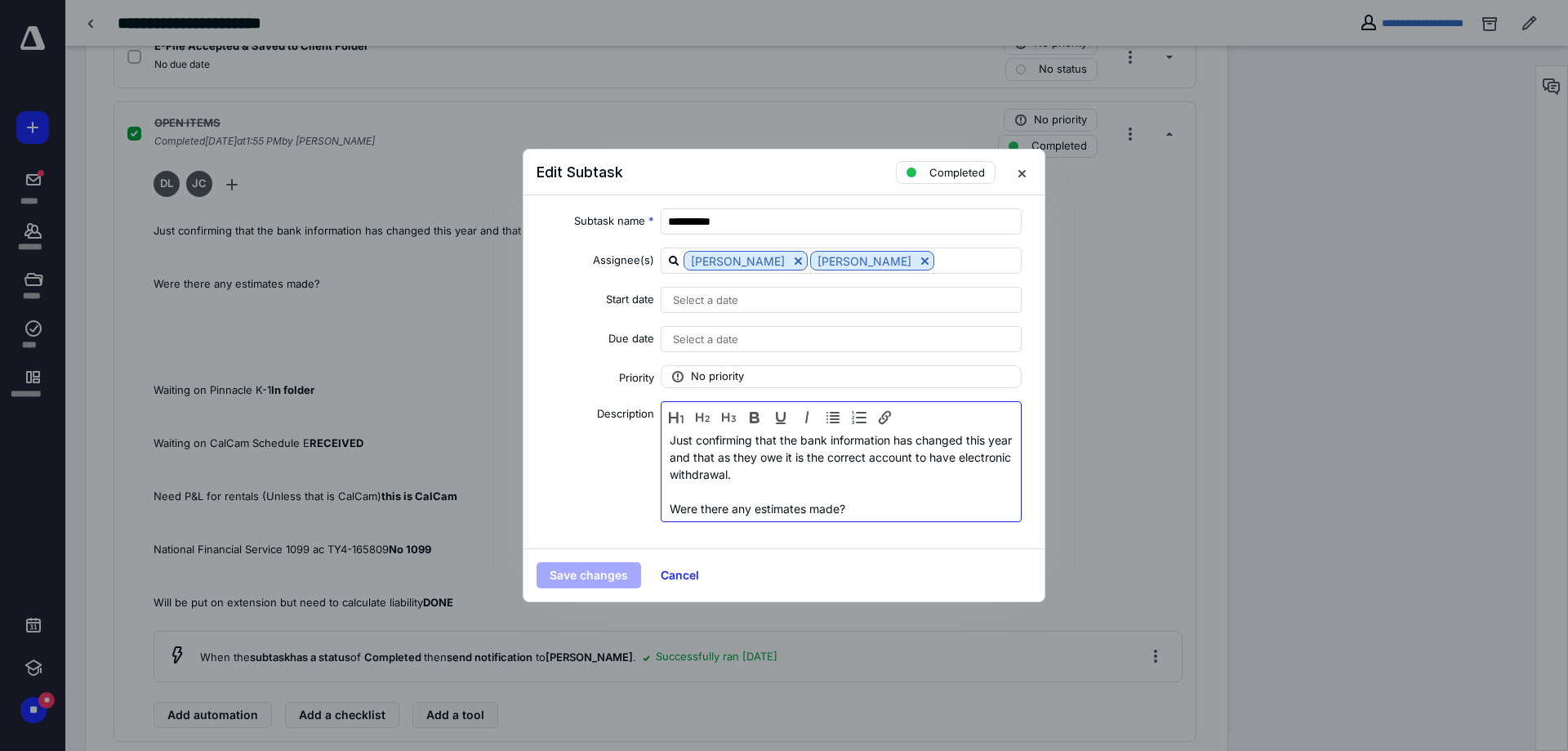 click on "Were there any estimates made?" at bounding box center [841, 508] 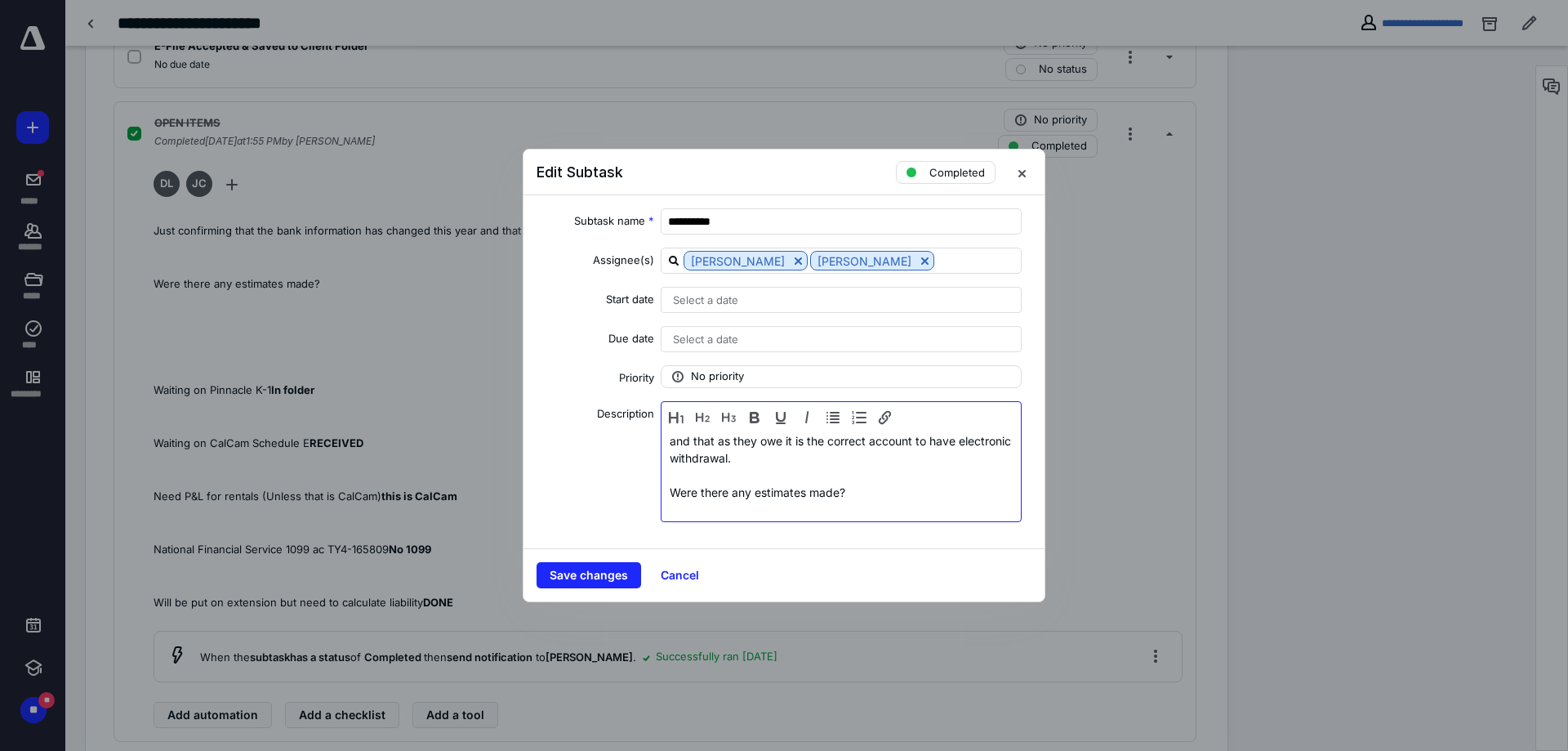 scroll, scrollTop: 34, scrollLeft: 0, axis: vertical 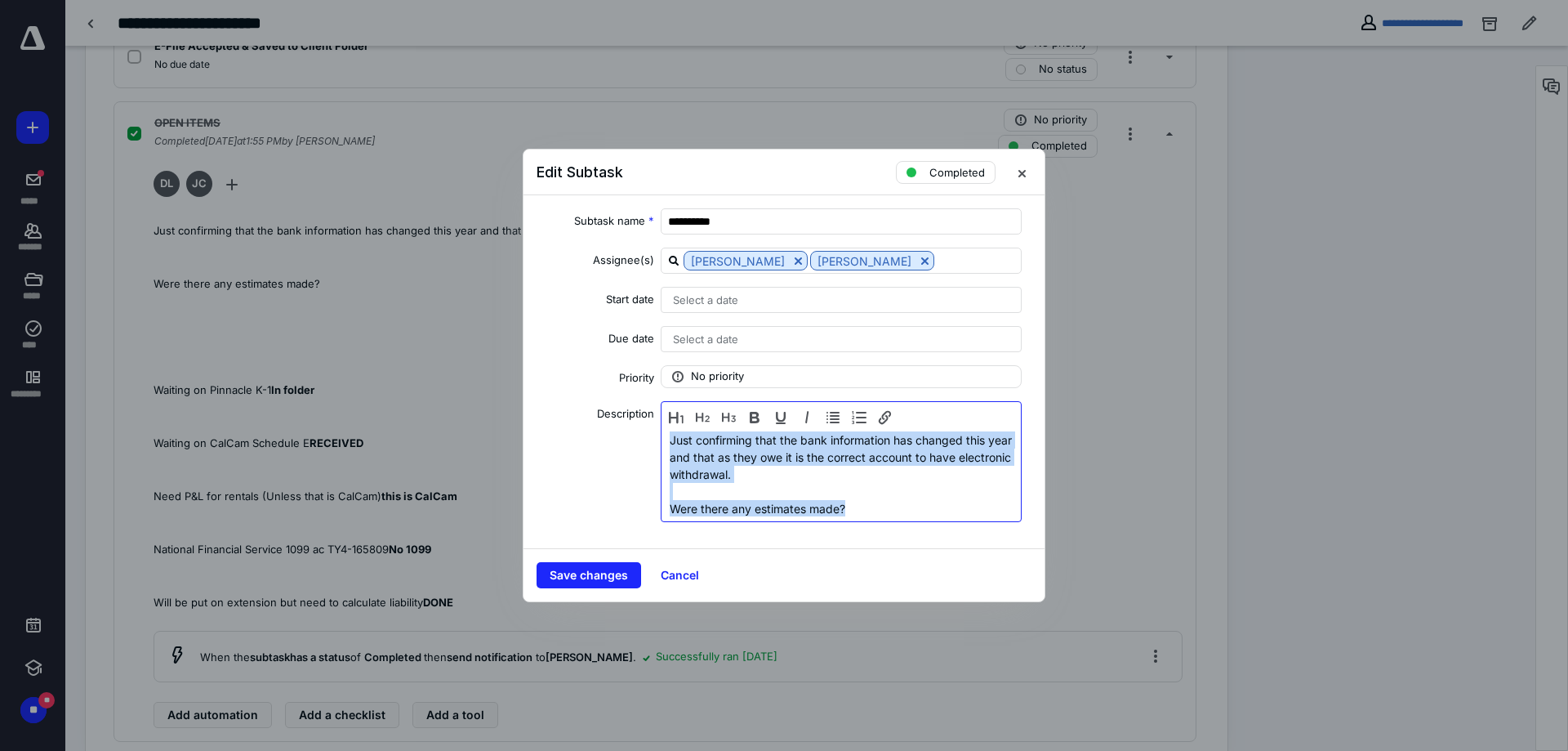 drag, startPoint x: 852, startPoint y: 476, endPoint x: 555, endPoint y: 422, distance: 301.86918 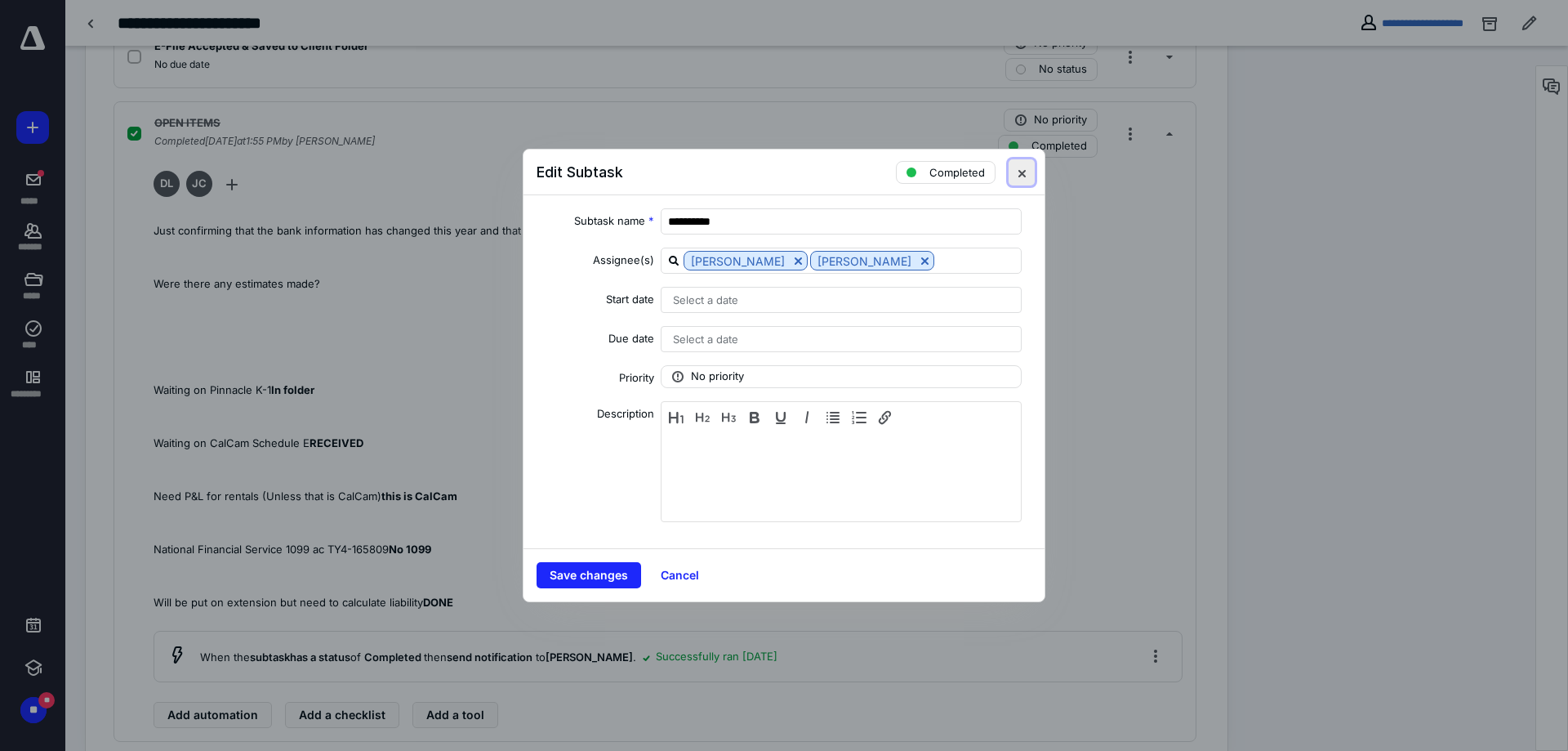 click at bounding box center (1022, 172) 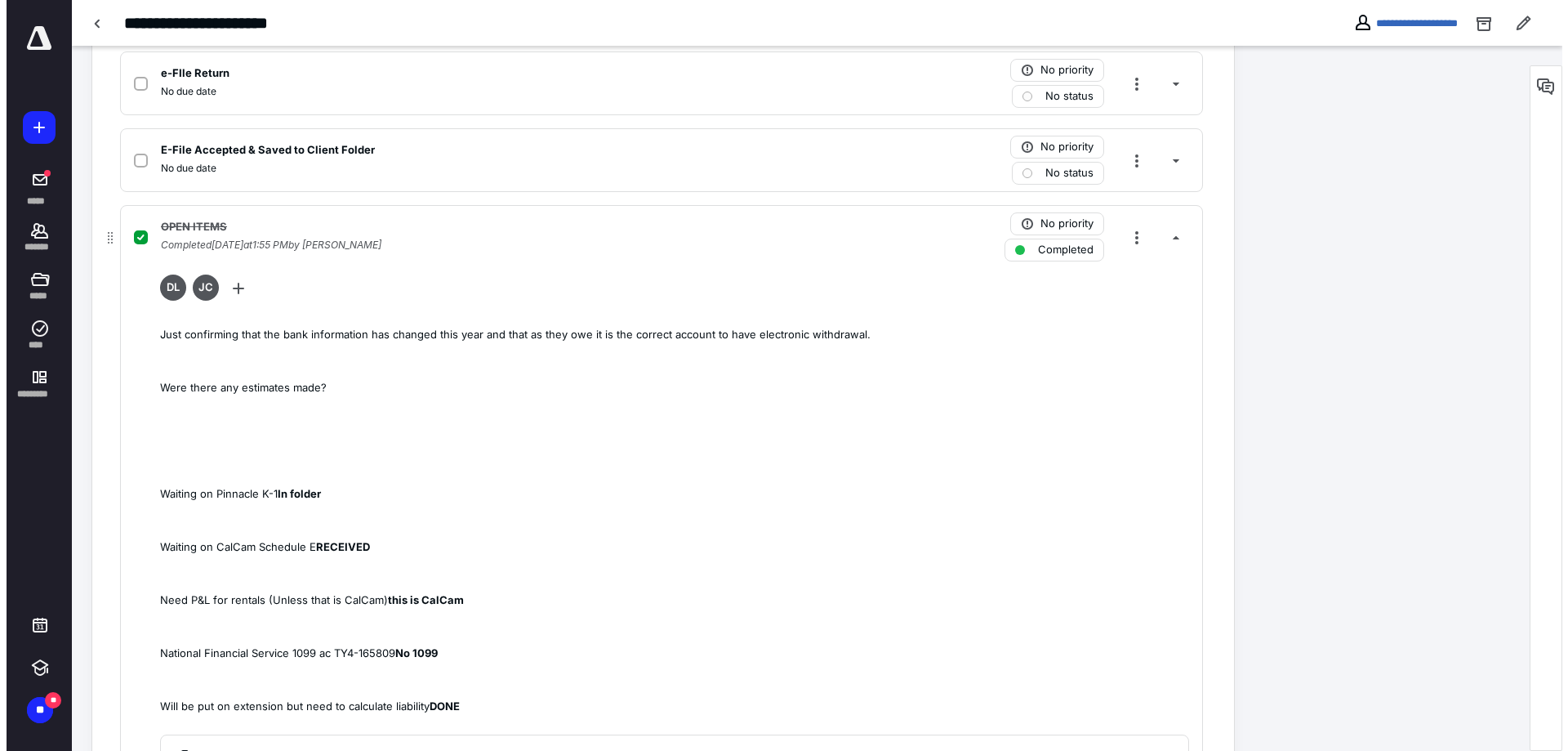 scroll, scrollTop: 817, scrollLeft: 0, axis: vertical 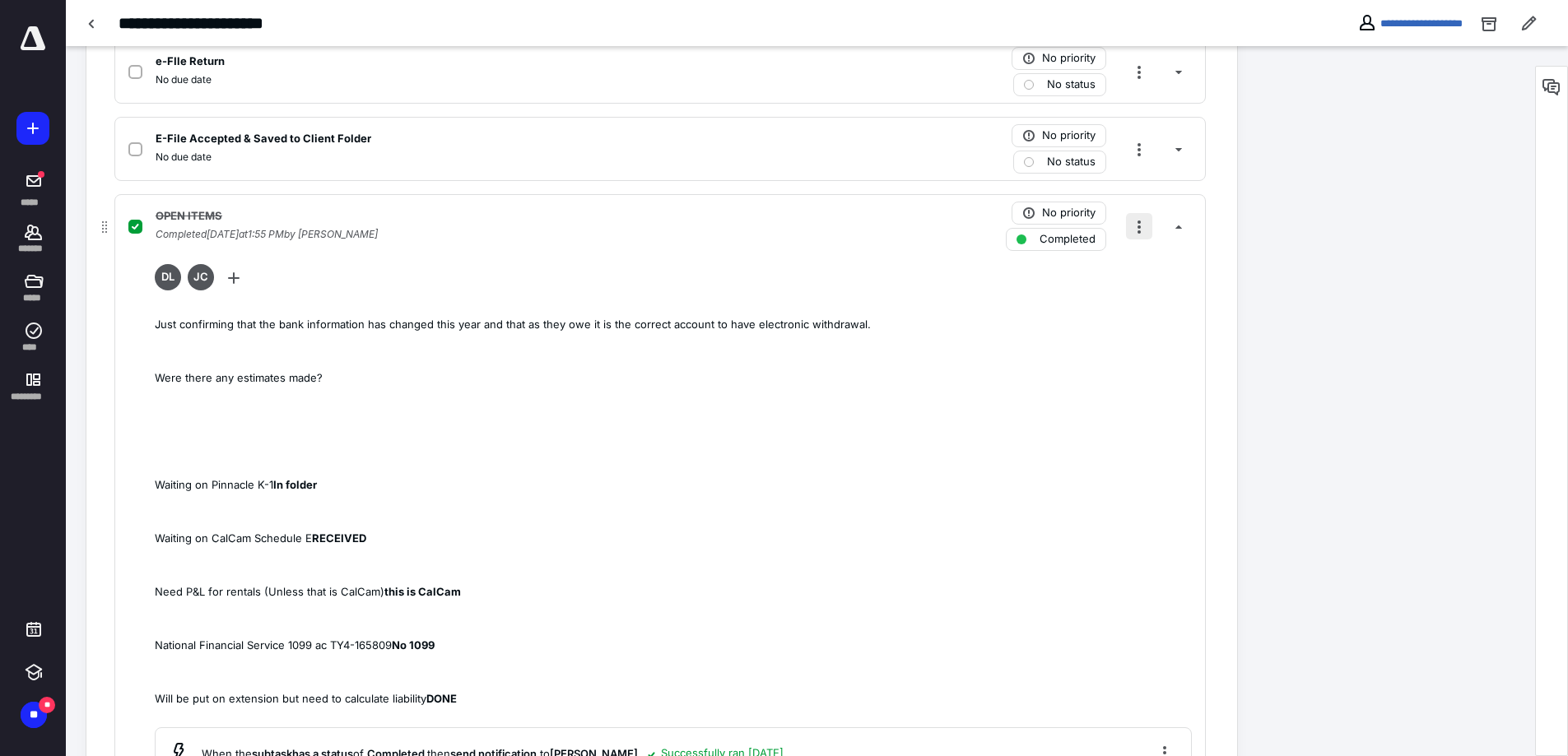 click at bounding box center (1139, 226) 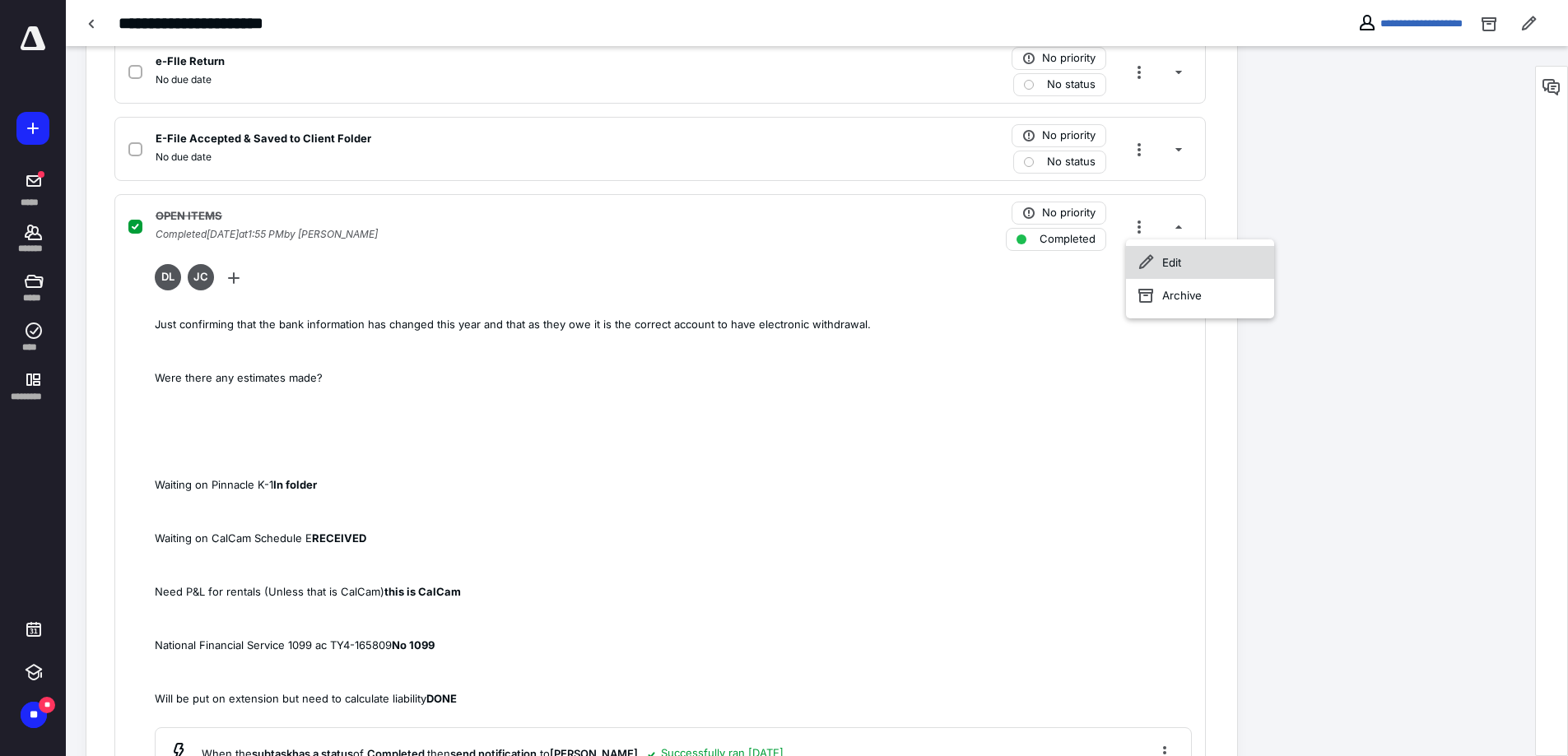 click 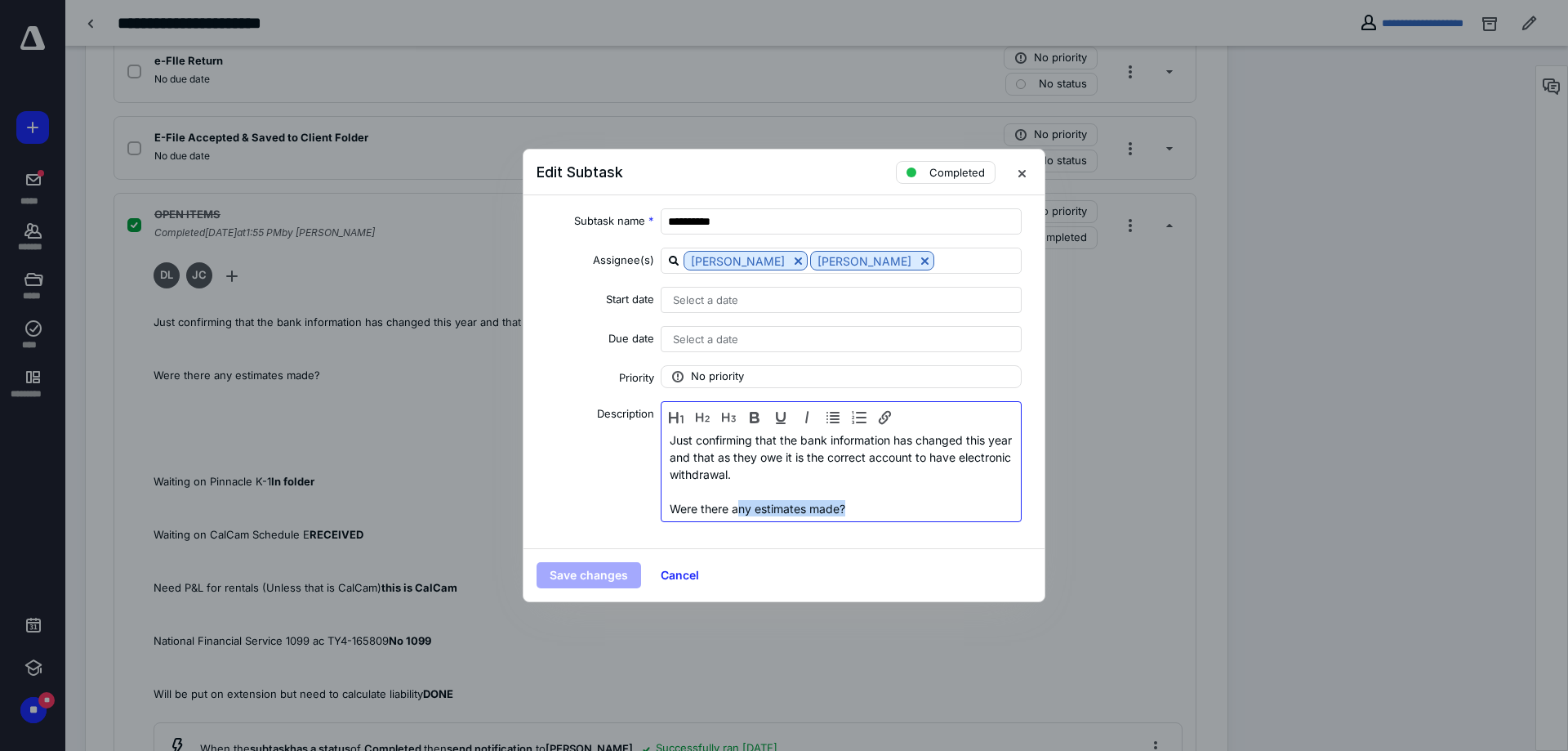 scroll, scrollTop: 0, scrollLeft: 0, axis: both 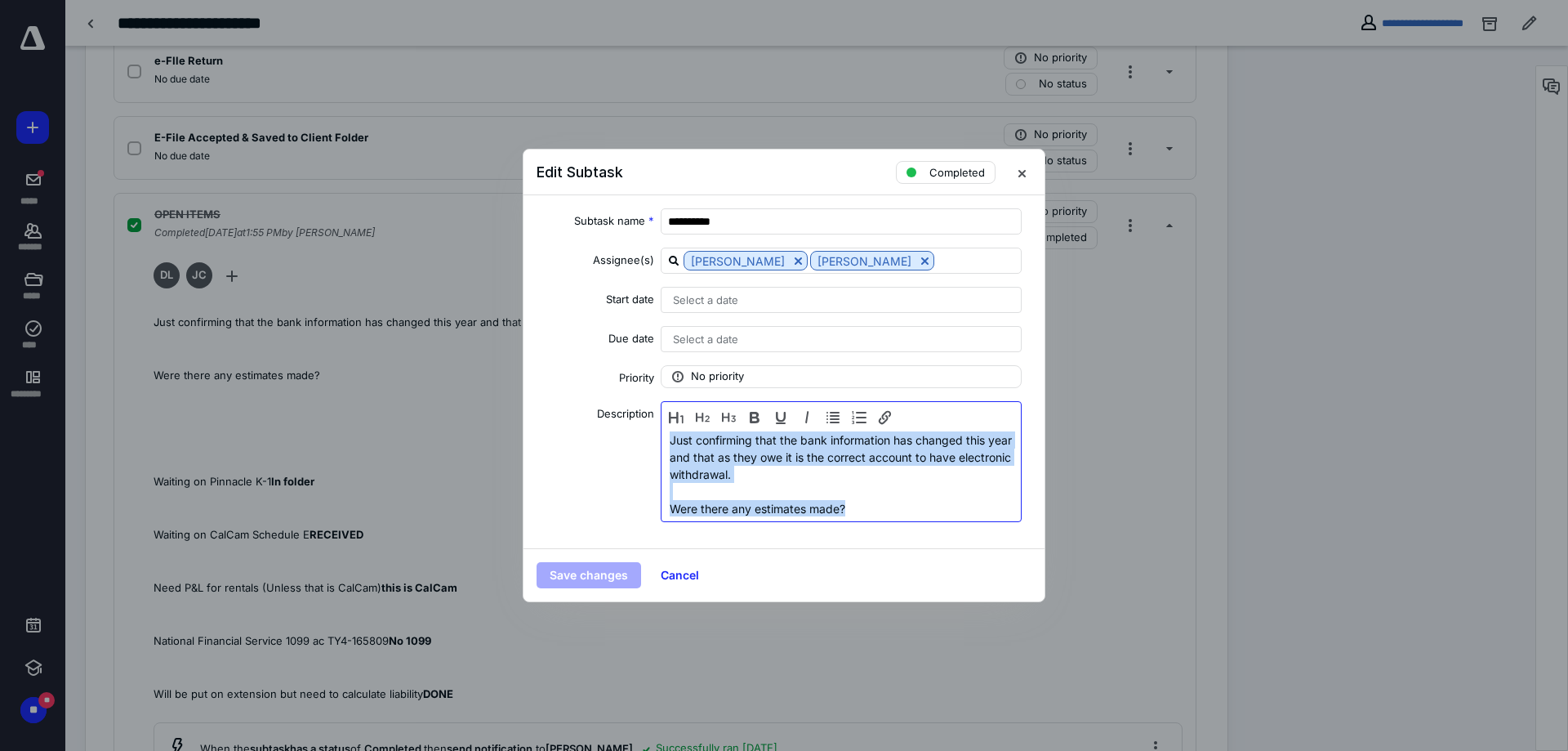 drag, startPoint x: 887, startPoint y: 514, endPoint x: 565, endPoint y: 415, distance: 336.87535 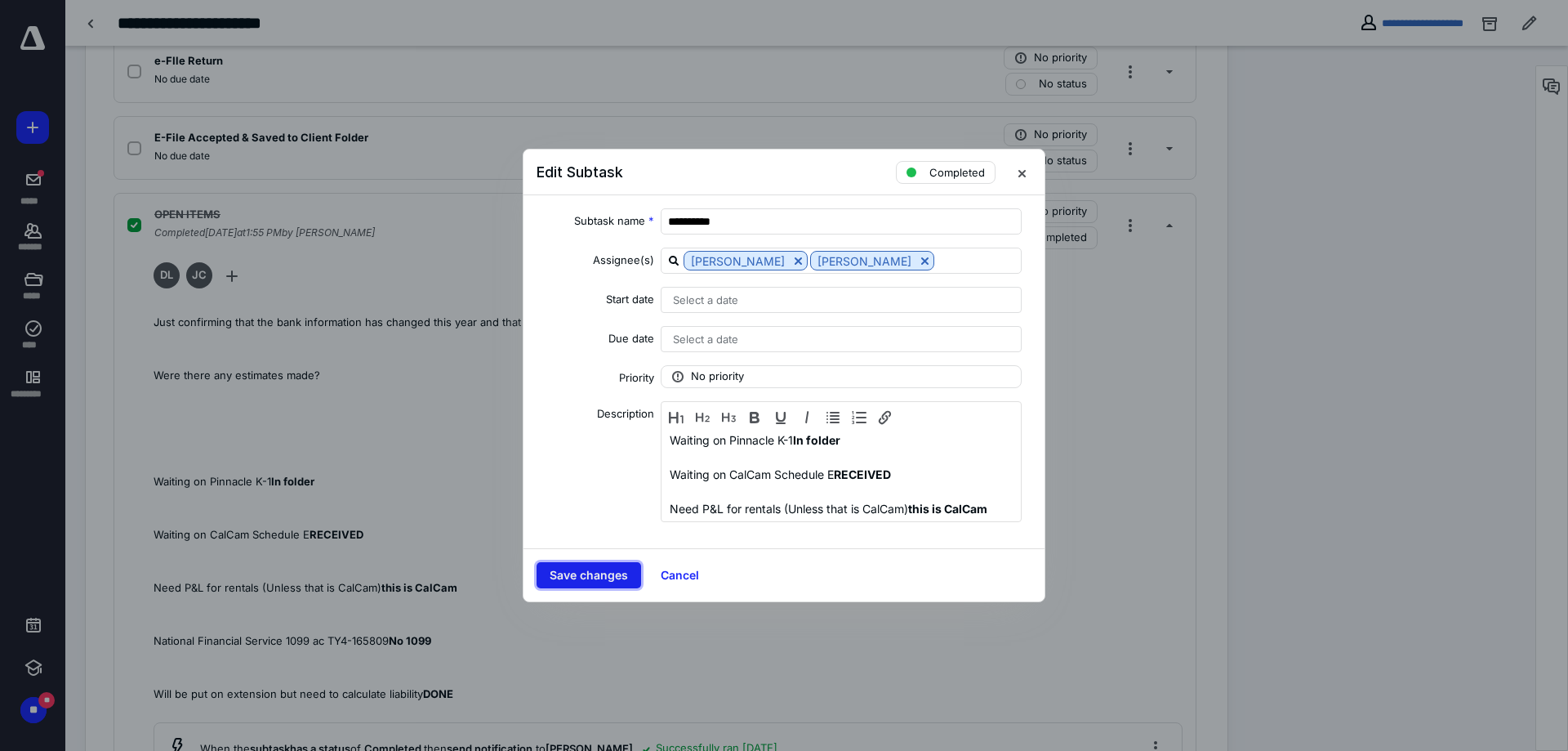 click on "Save changes" at bounding box center (589, 575) 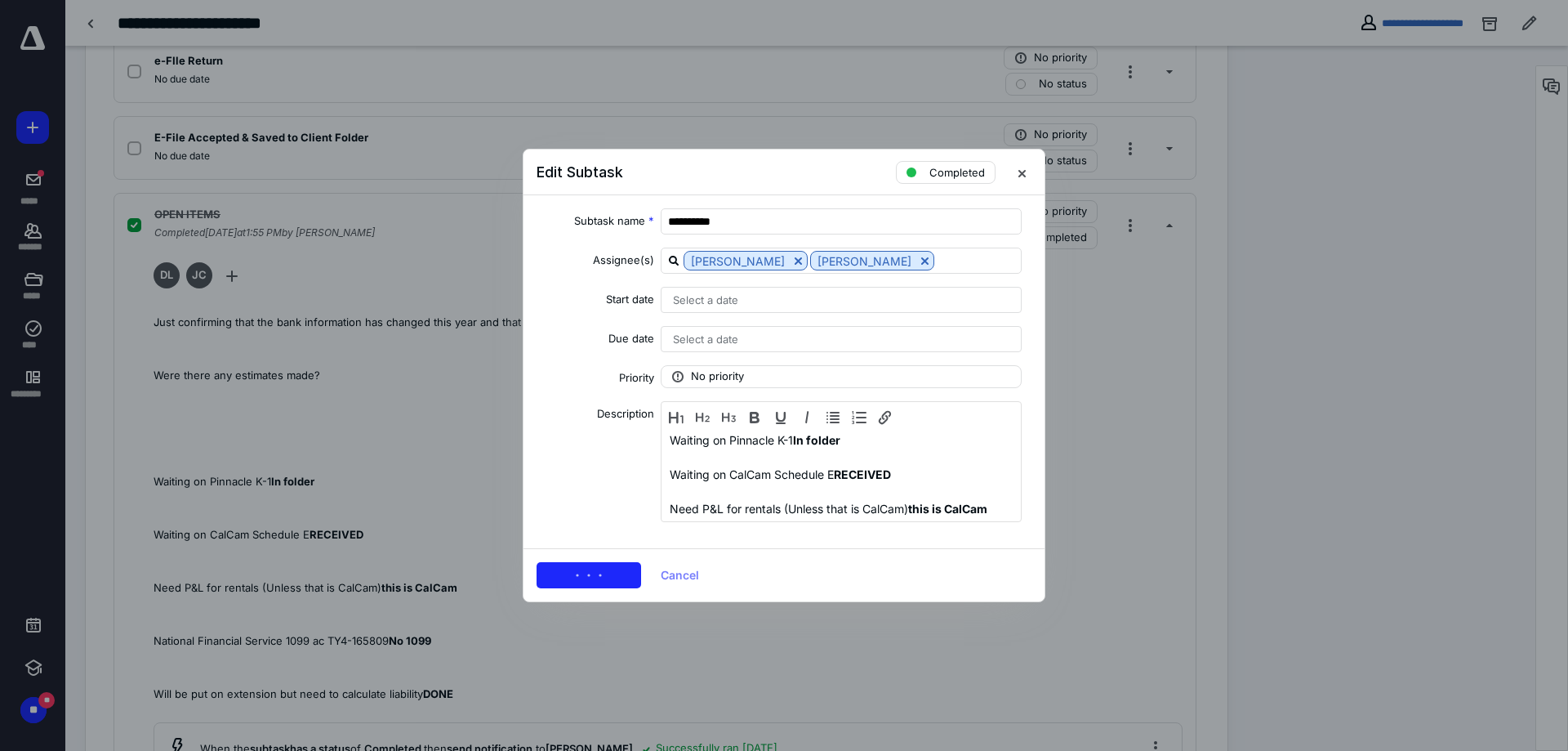 scroll, scrollTop: 780, scrollLeft: 0, axis: vertical 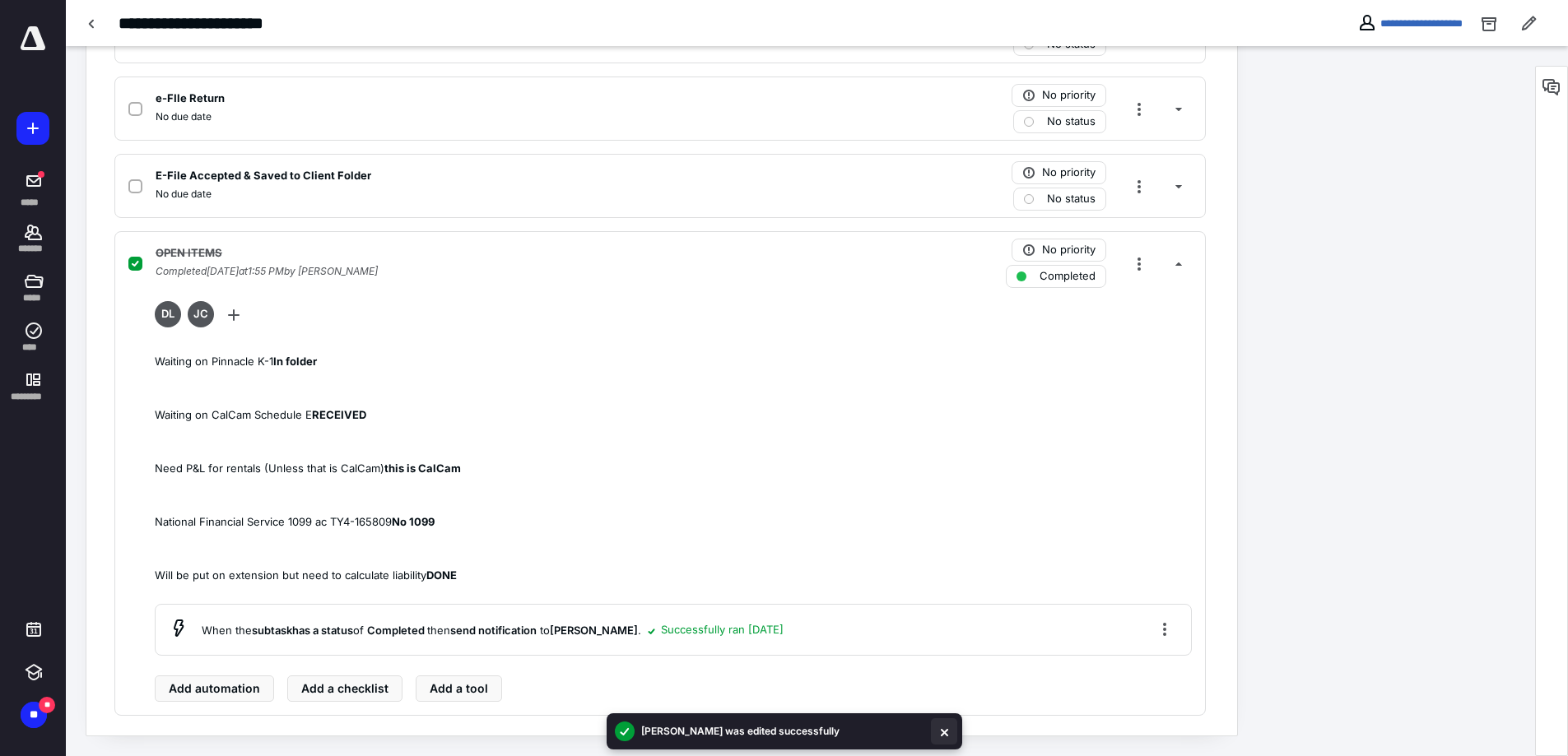 drag, startPoint x: 952, startPoint y: 731, endPoint x: 1049, endPoint y: 594, distance: 167.86304 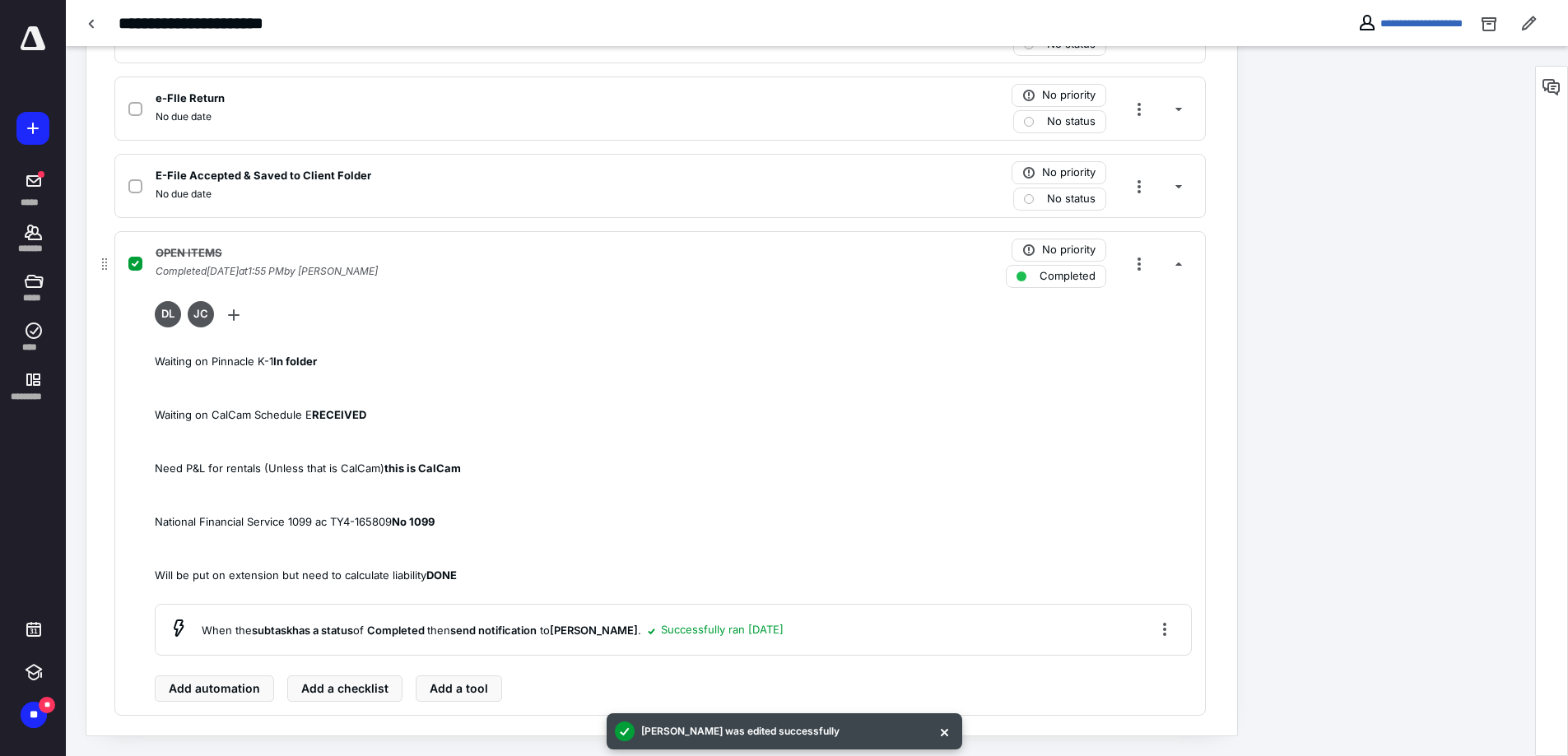 click at bounding box center [944, 731] 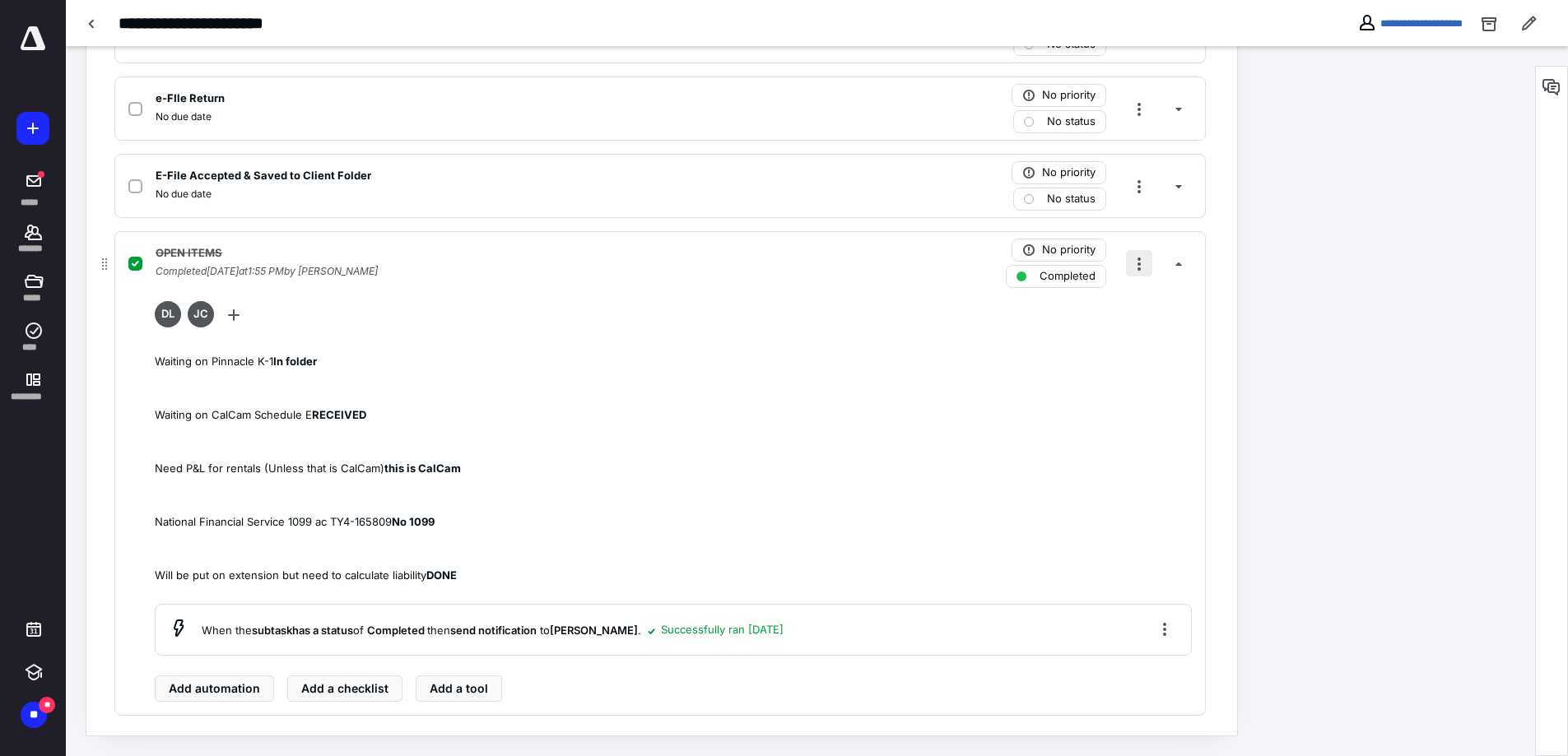 click at bounding box center [1139, 263] 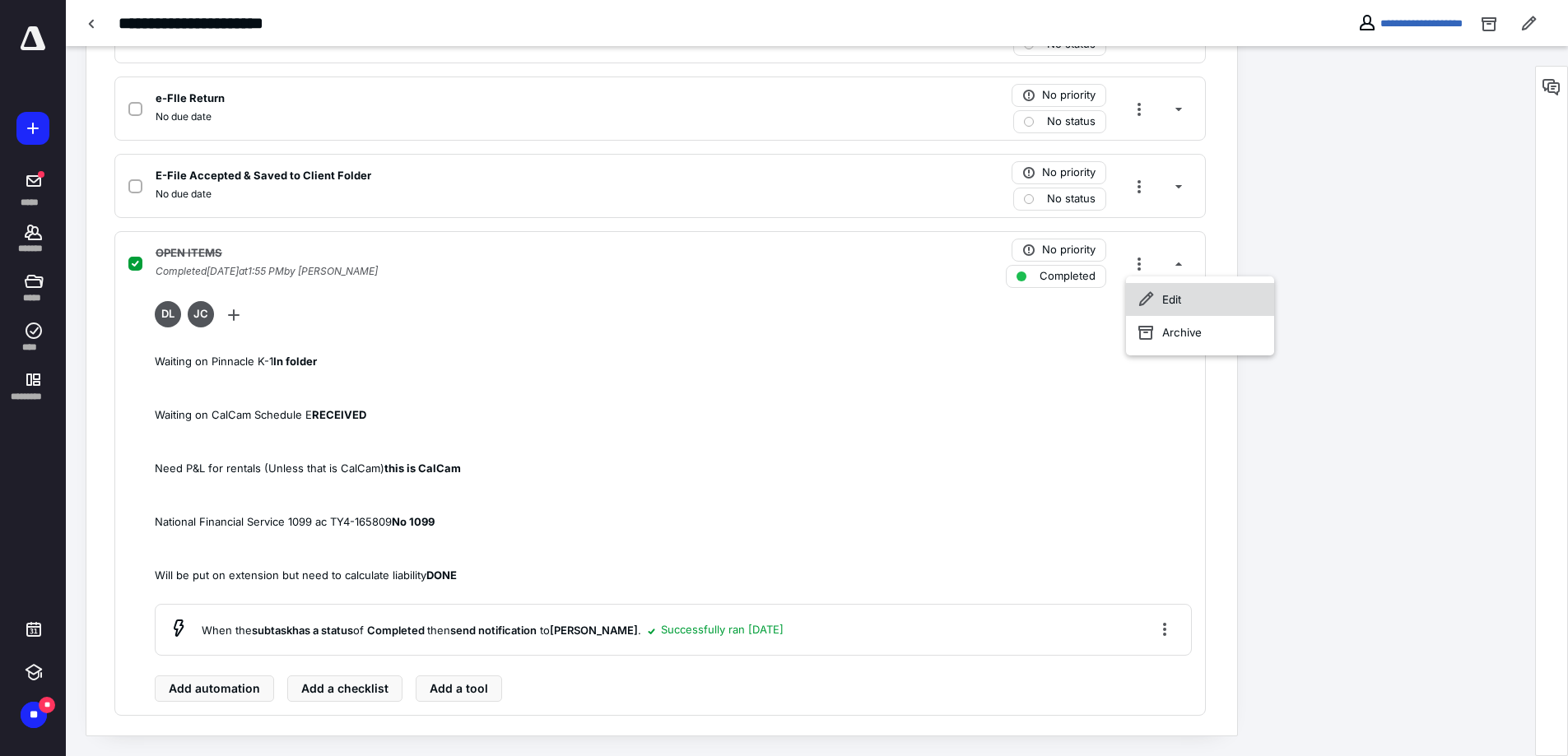 click 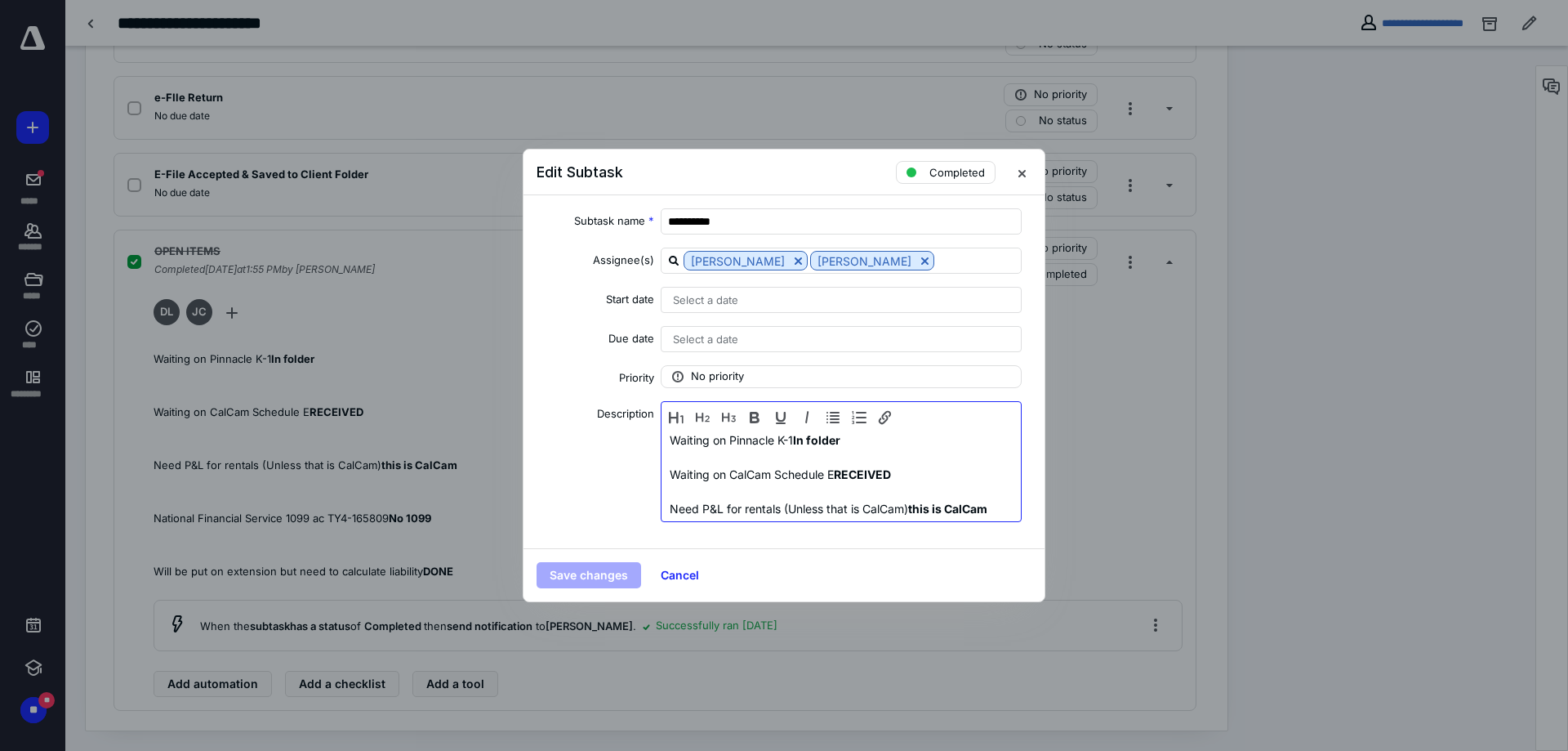 click on "Waiting on Pinnacle K-1  In folder" at bounding box center (841, 440) 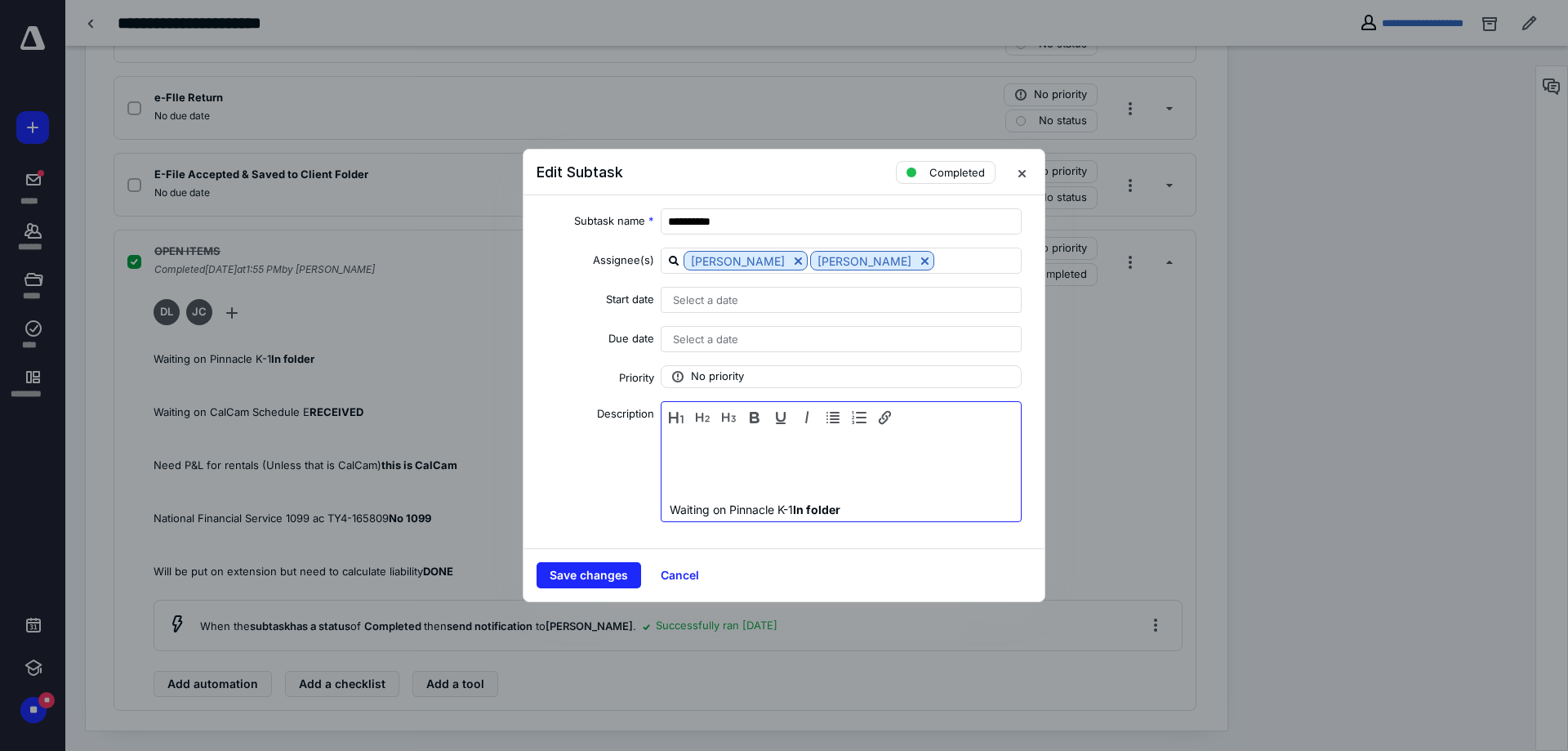 scroll, scrollTop: 36, scrollLeft: 0, axis: vertical 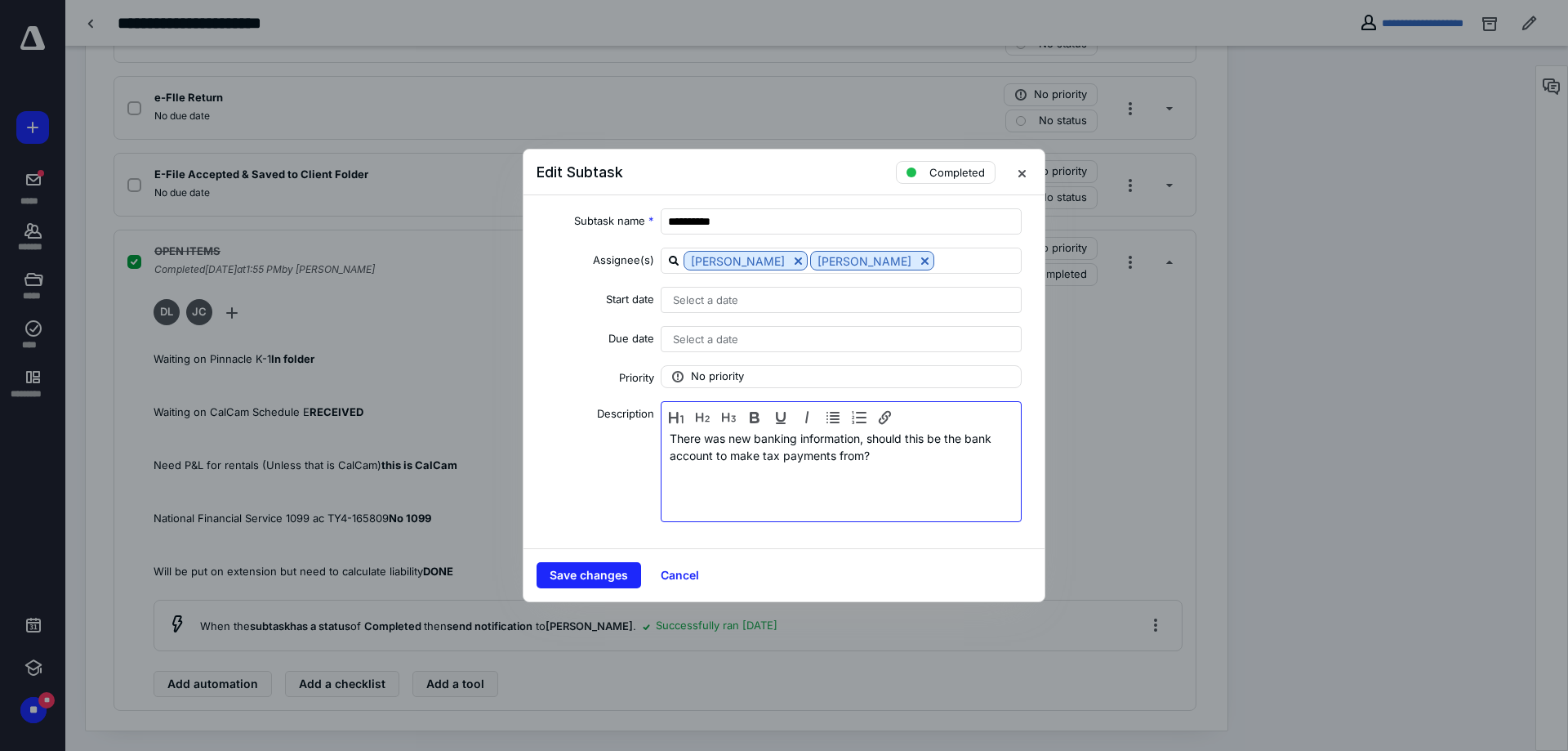 click on "There was new banking information, should this be the bank account to make tax payments from?" at bounding box center [841, 447] 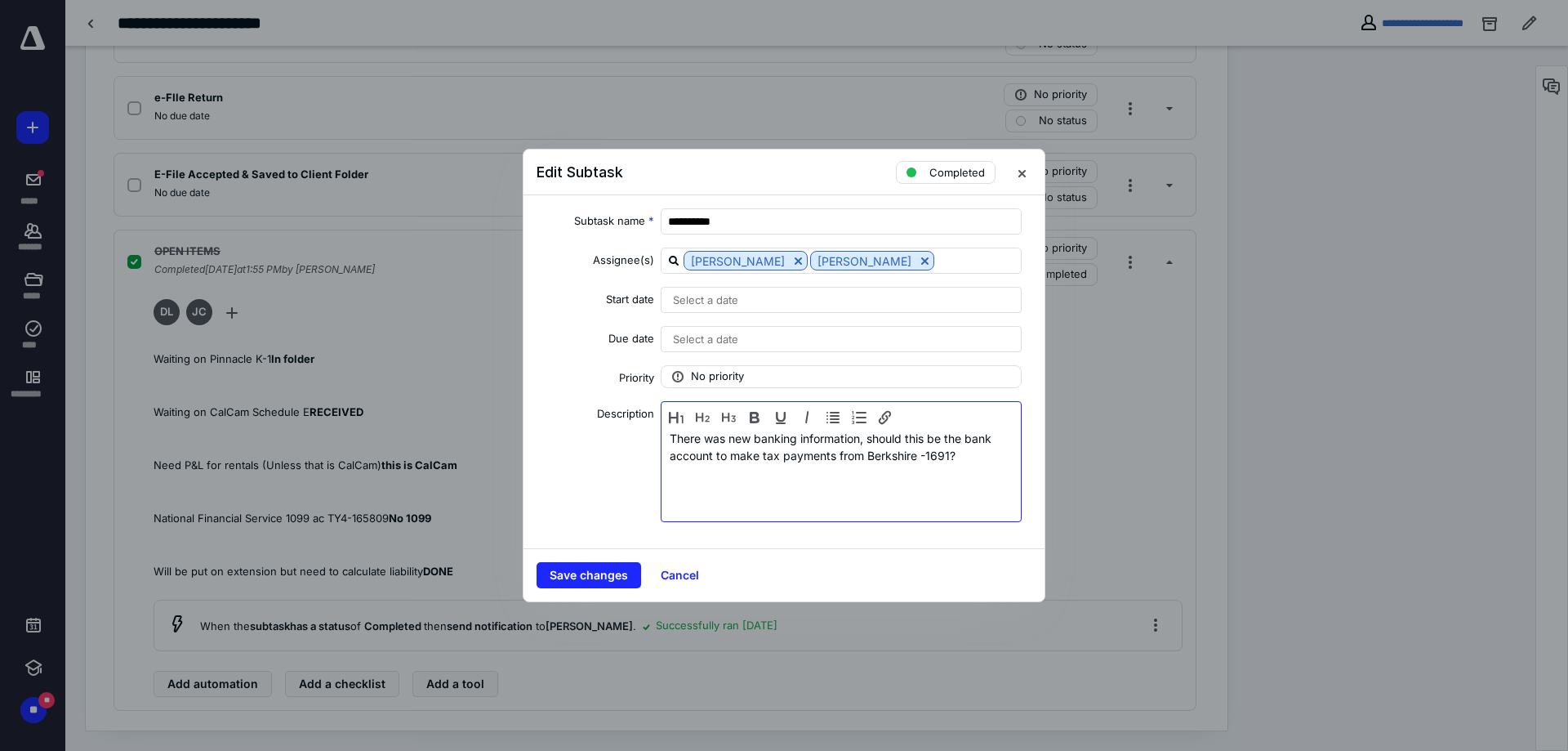 click at bounding box center (841, 472) 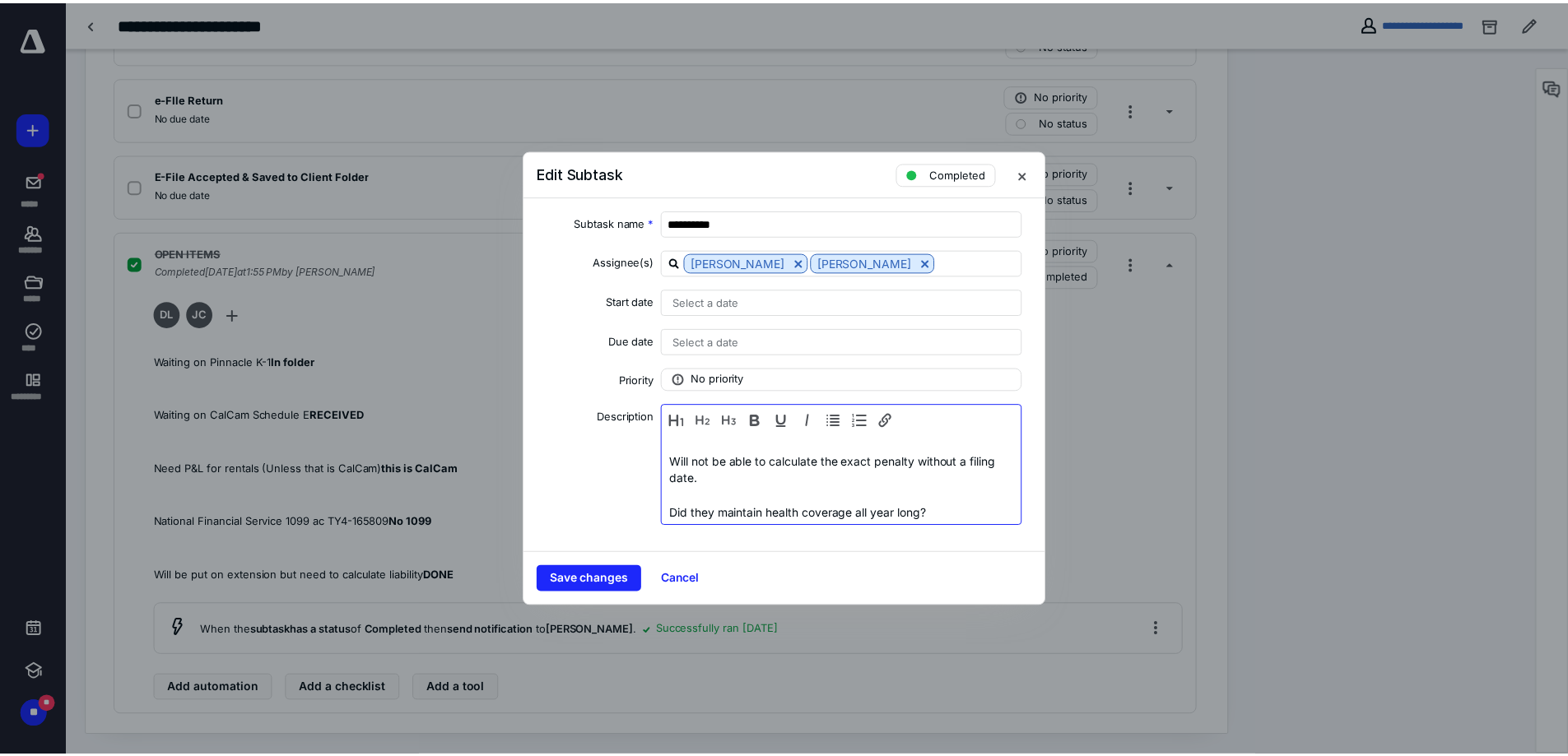 scroll, scrollTop: 103, scrollLeft: 0, axis: vertical 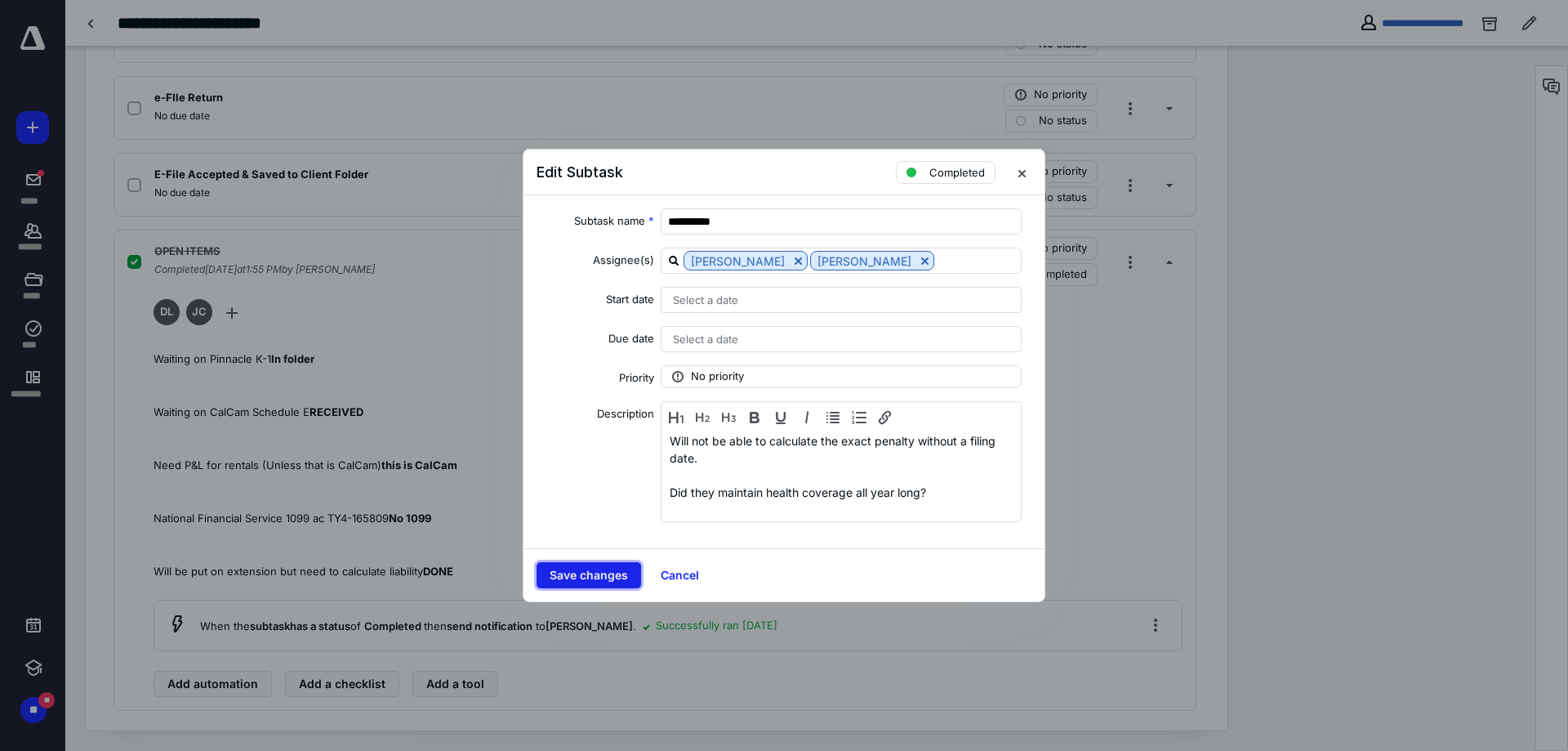 click on "Save changes" at bounding box center (589, 575) 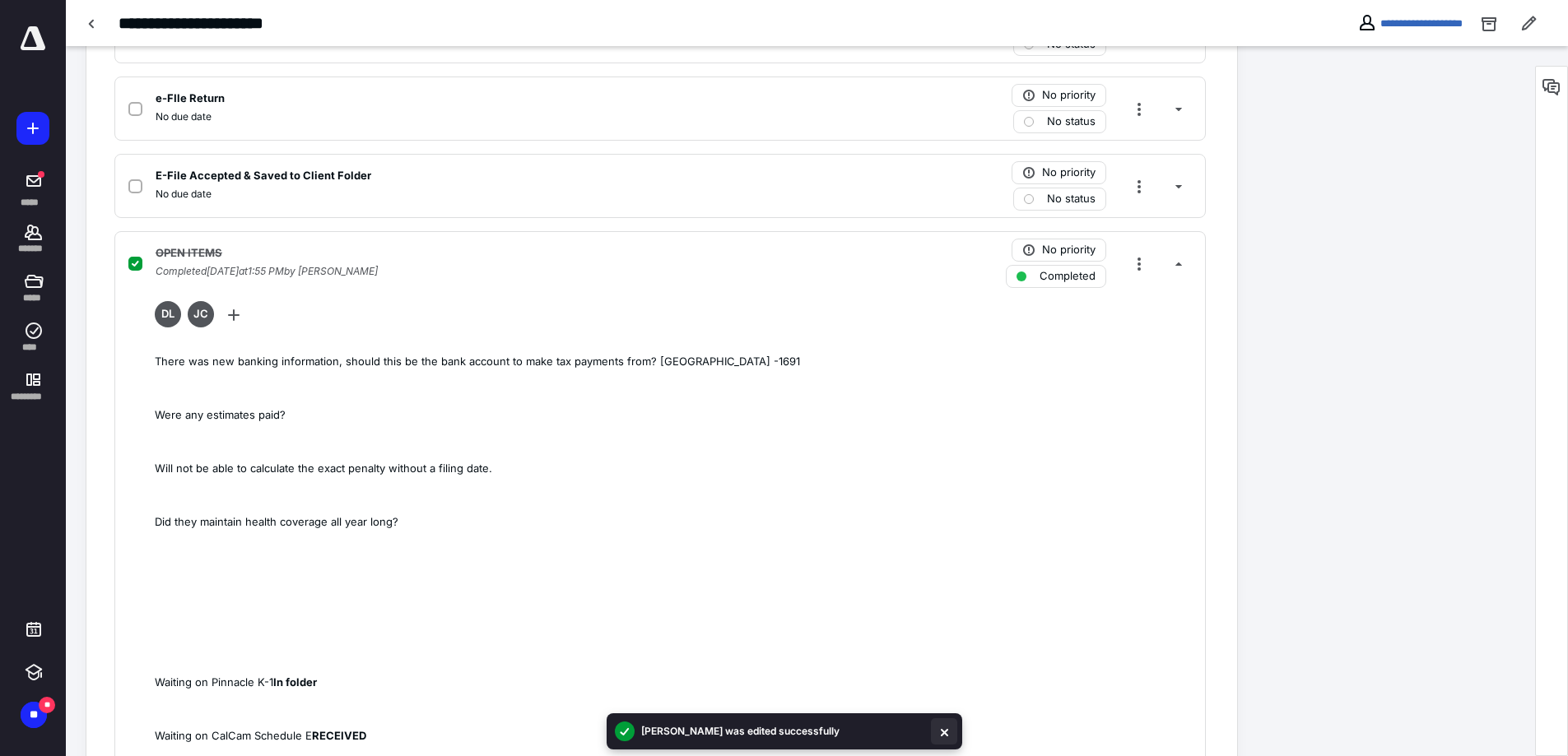 click at bounding box center (944, 731) 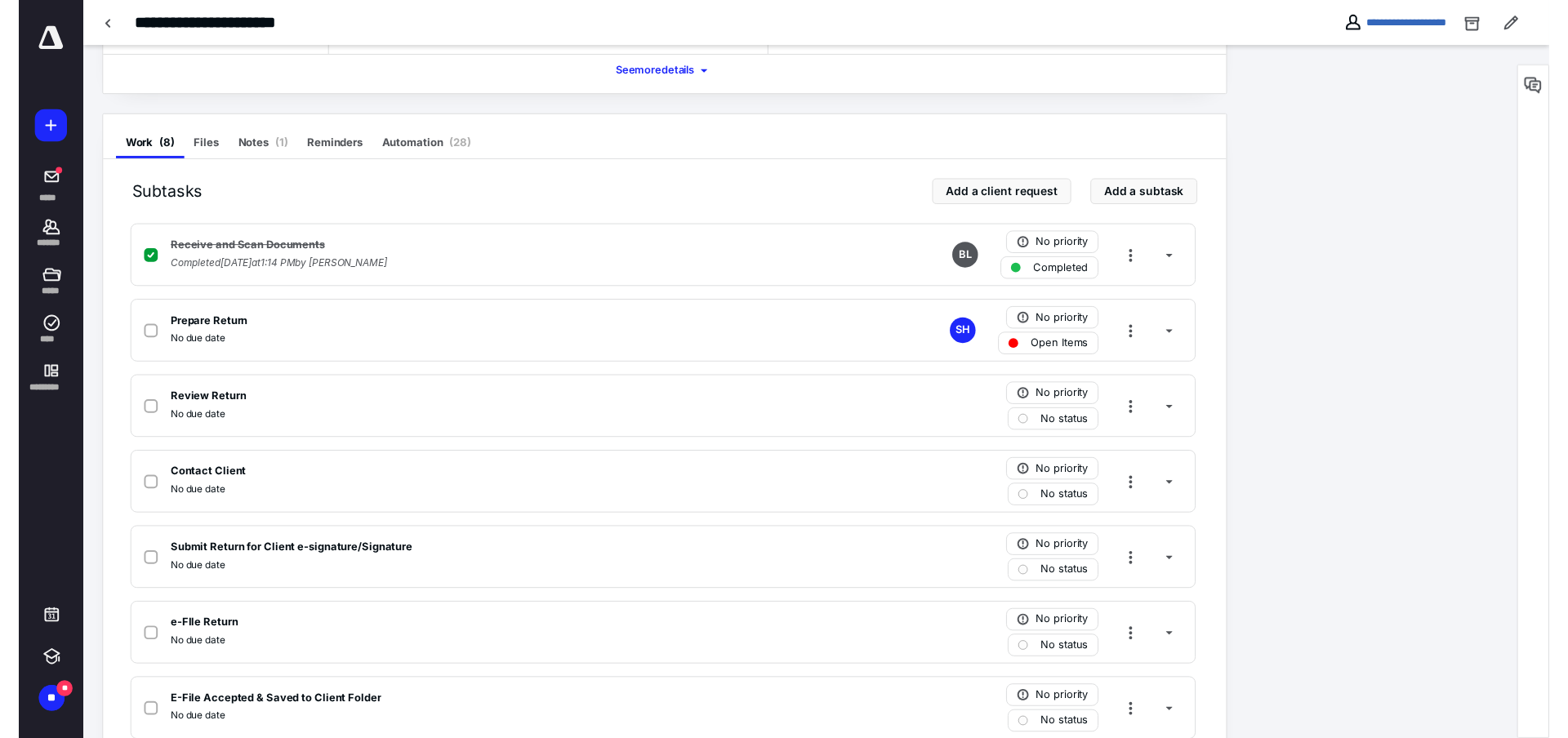 scroll, scrollTop: 0, scrollLeft: 0, axis: both 